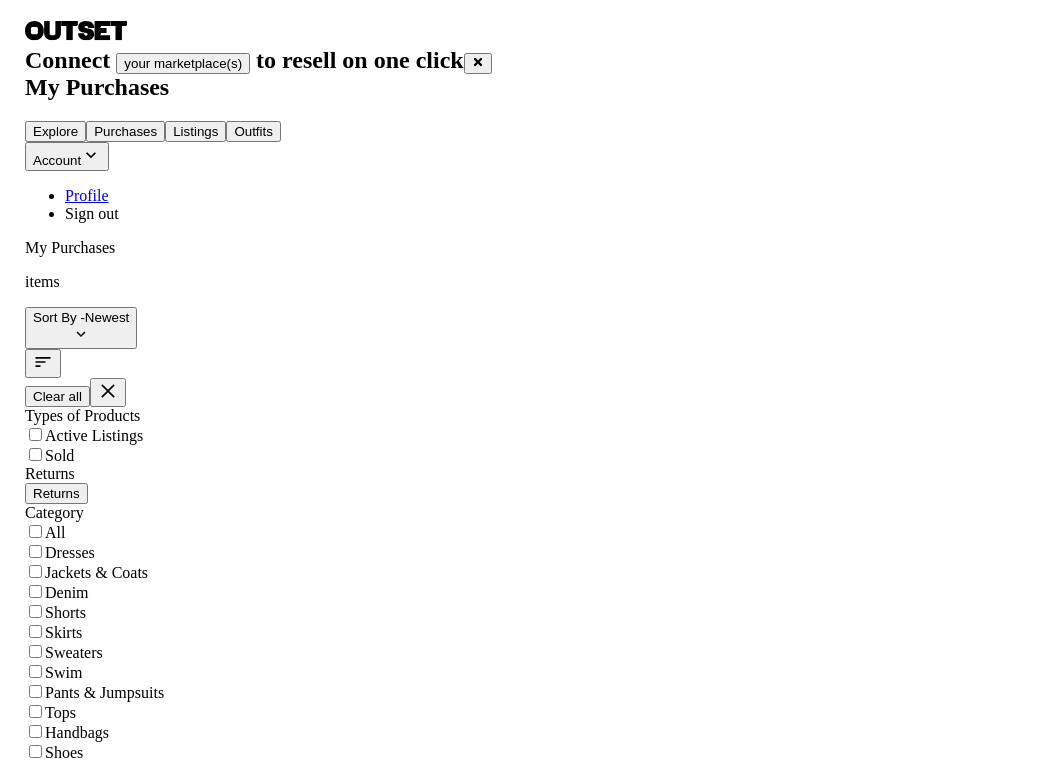 scroll, scrollTop: 0, scrollLeft: 0, axis: both 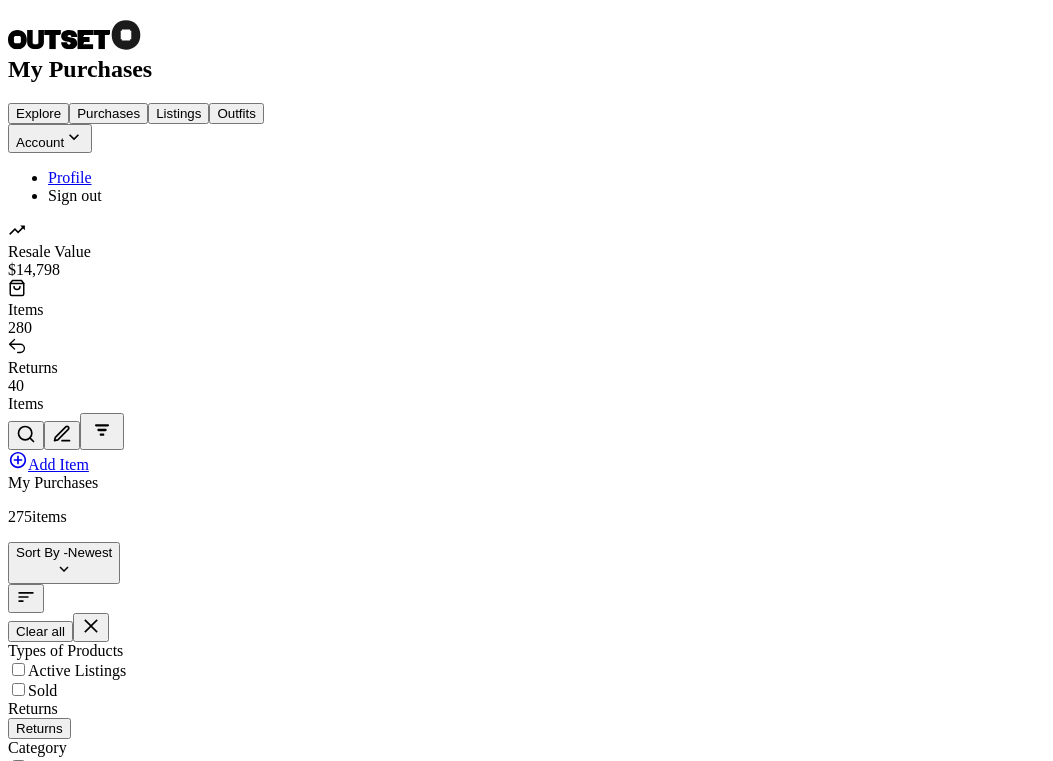 click on "Quick List" at bounding box center (526, 3922) 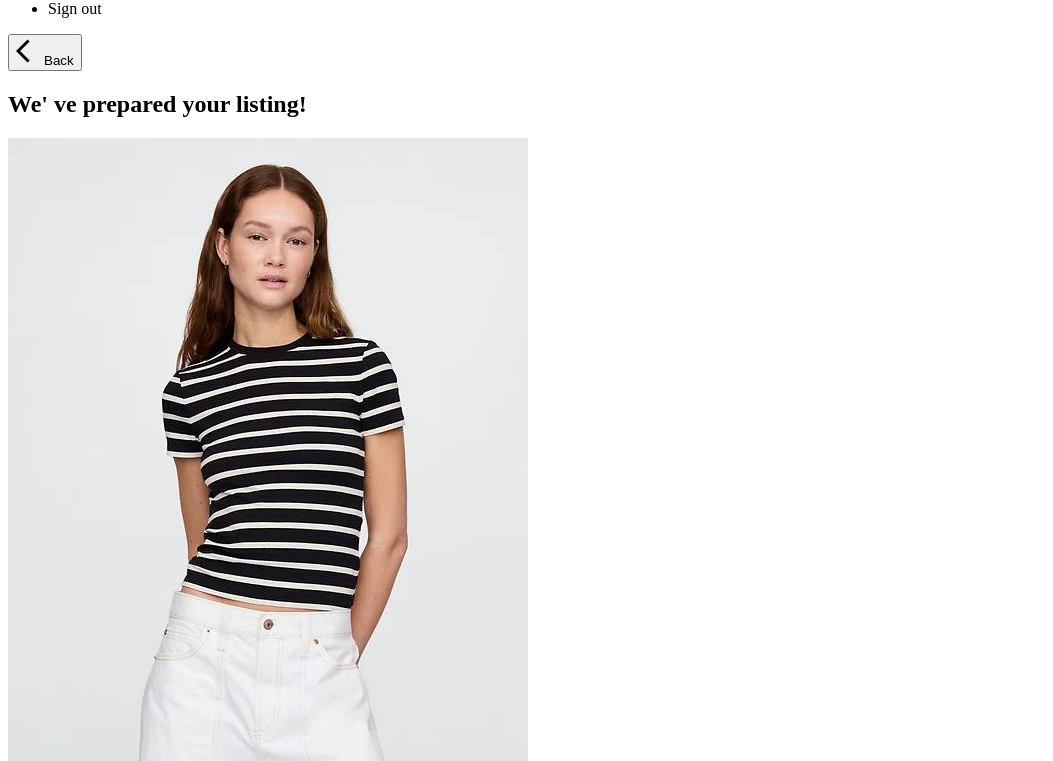 scroll, scrollTop: 195, scrollLeft: 0, axis: vertical 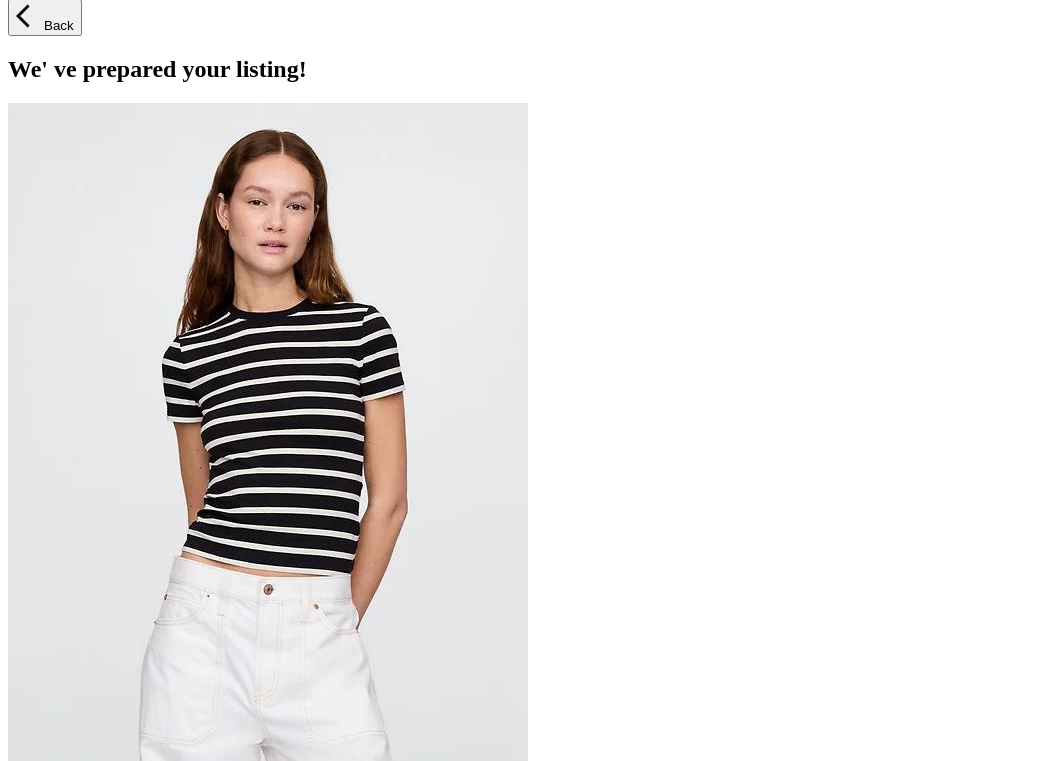 click on "Add Marketplaces" at bounding box center (69, 848) 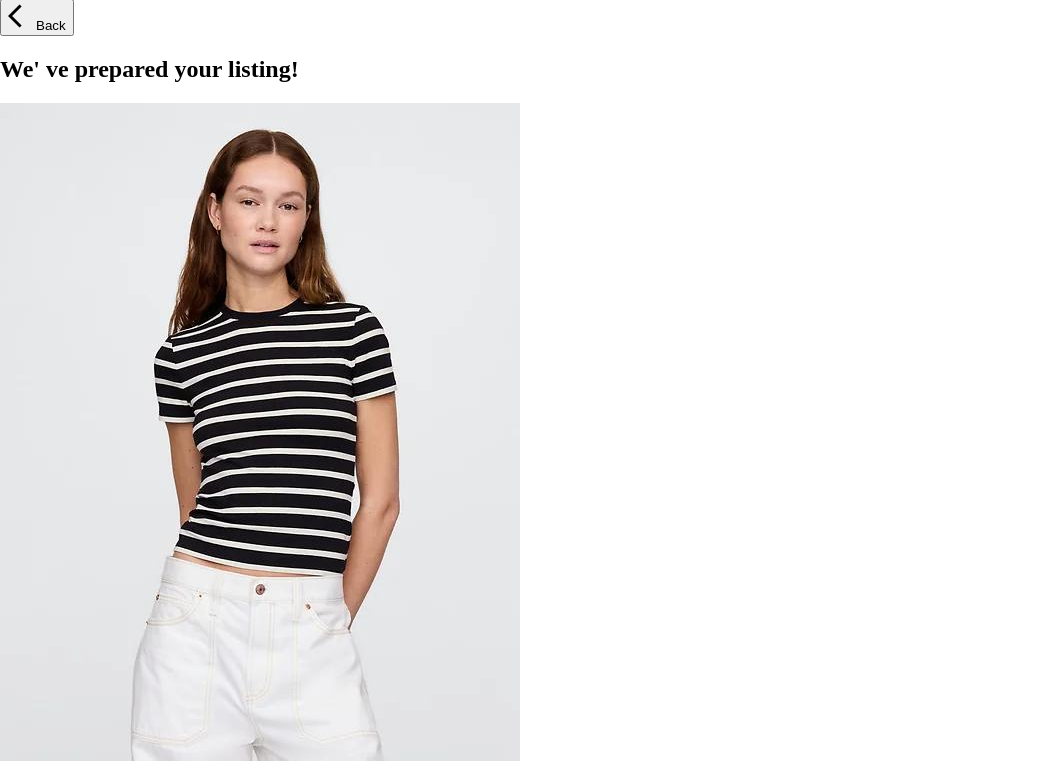click at bounding box center (392, 6370) 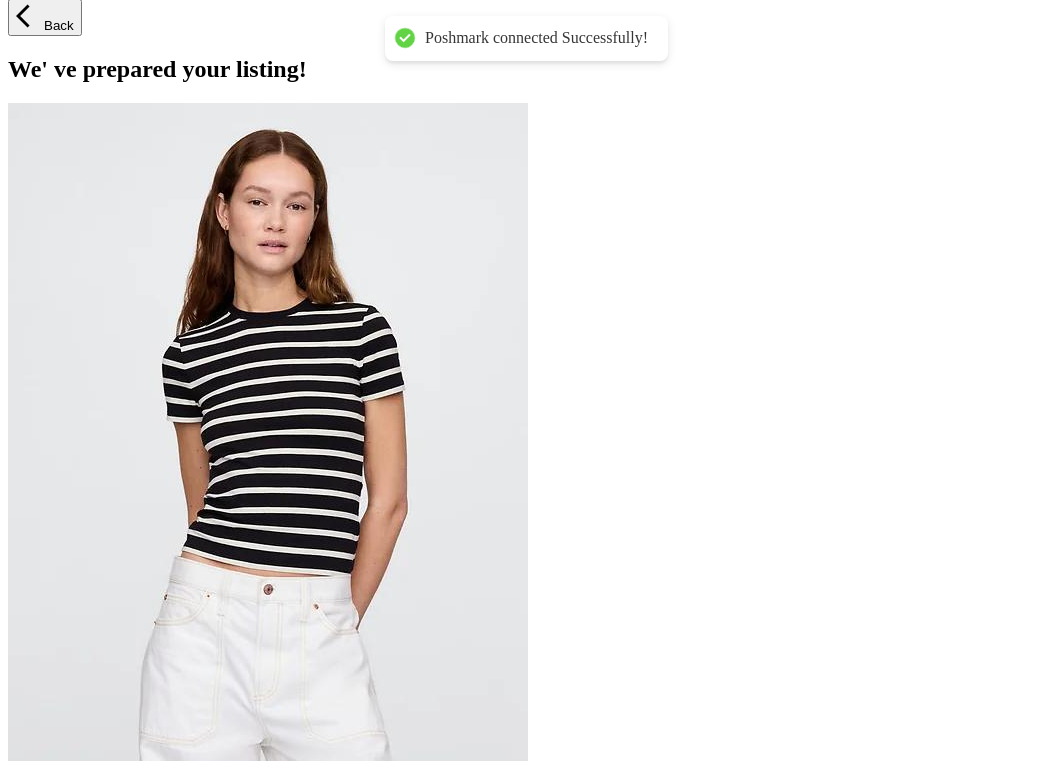 click at bounding box center [24, 826] 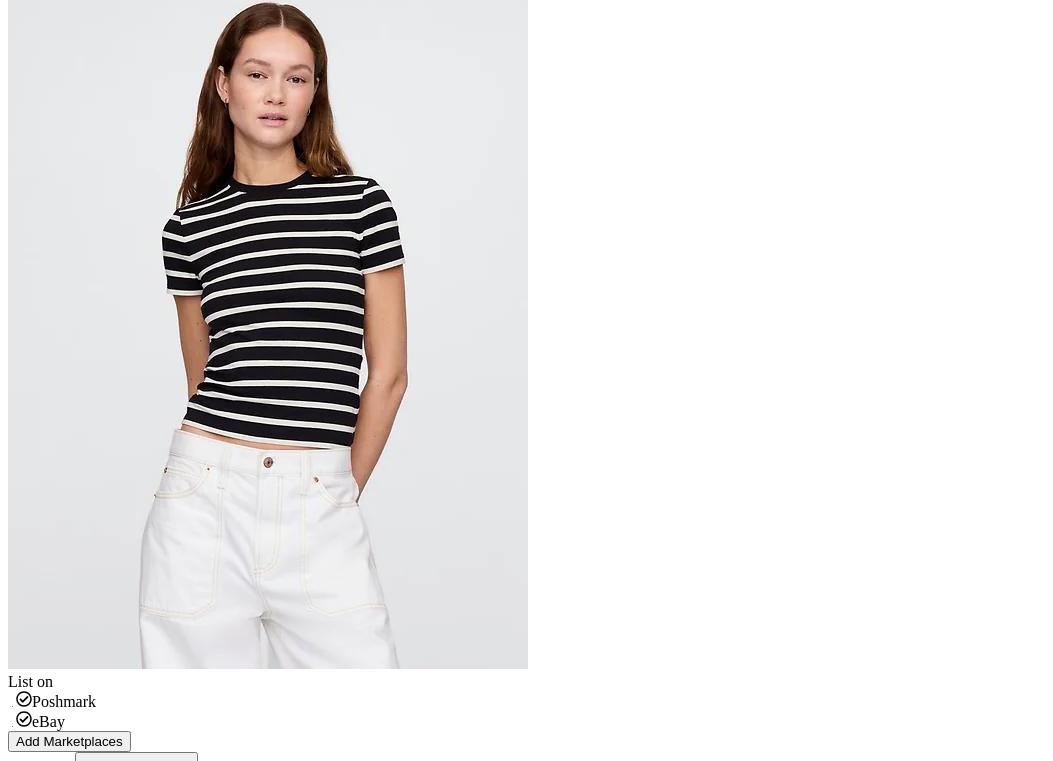 scroll, scrollTop: 269, scrollLeft: 0, axis: vertical 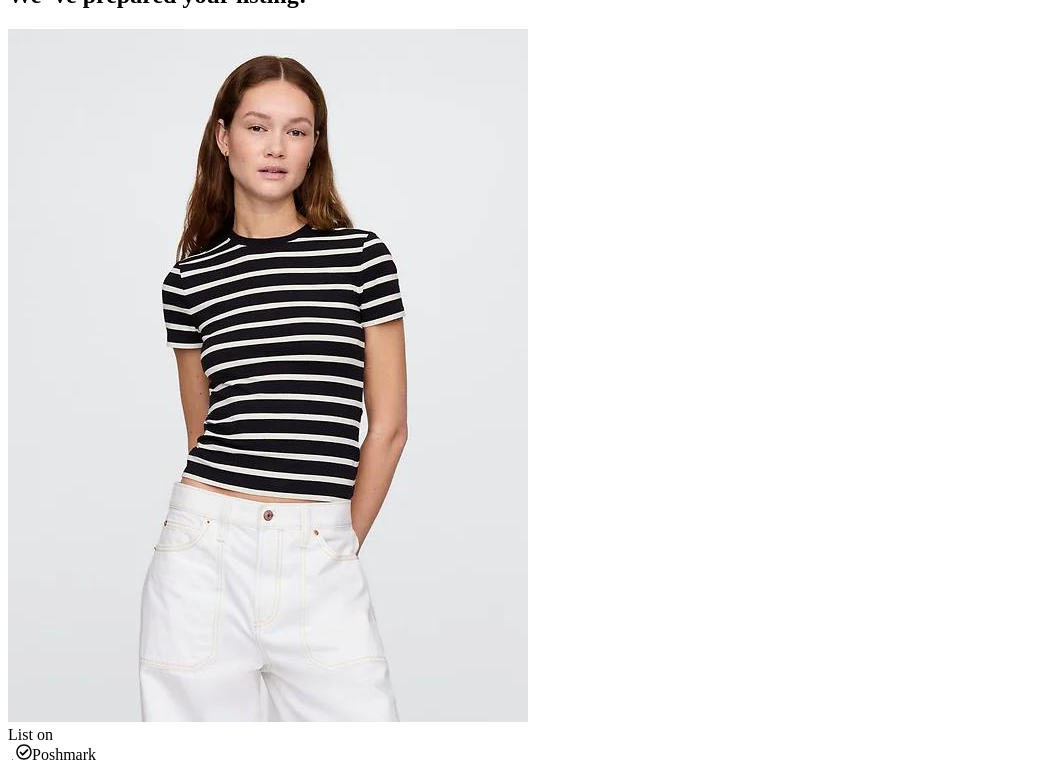 click on "List Now" at bounding box center [41, 827] 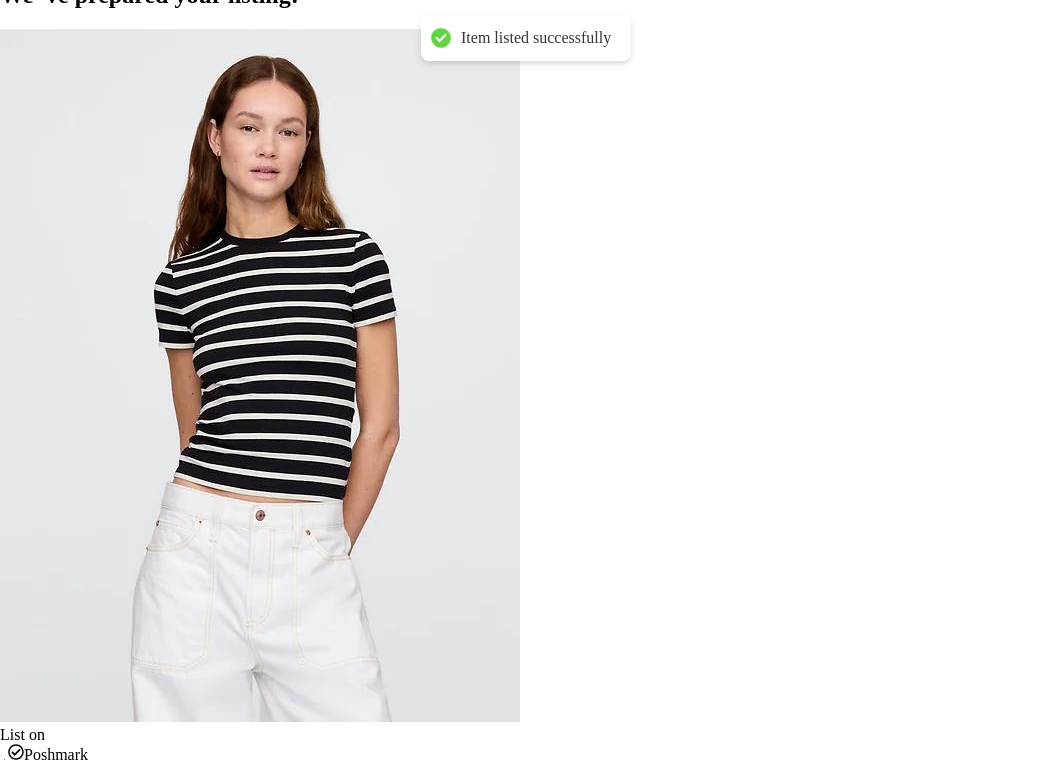 type 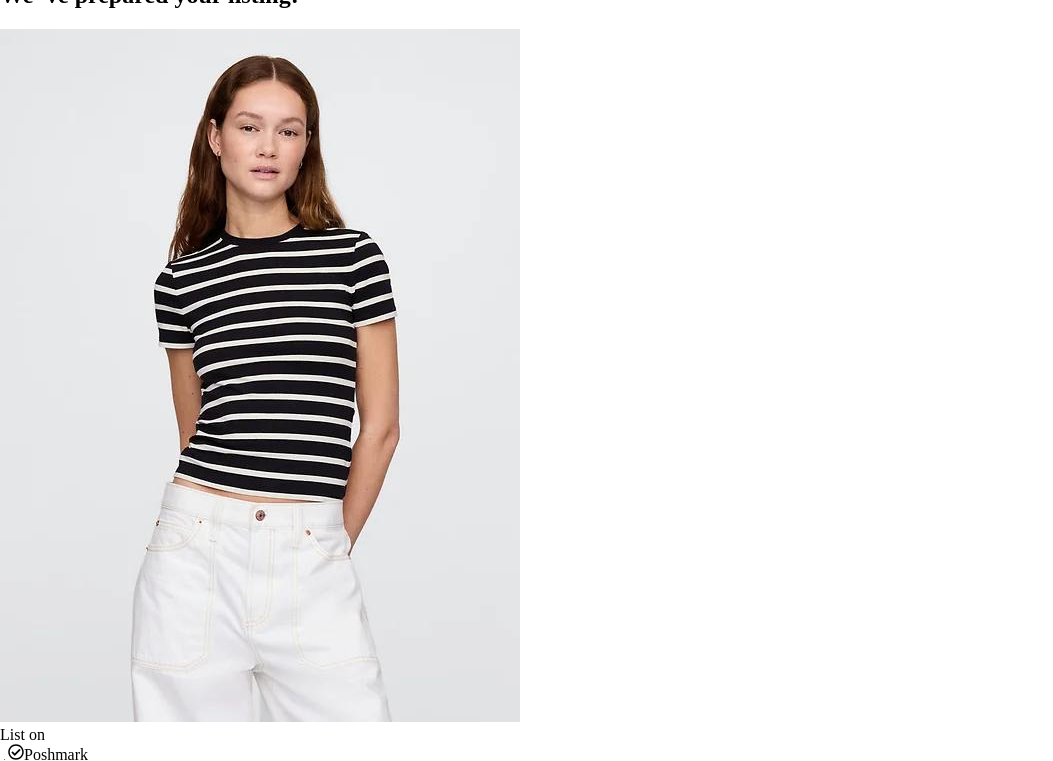 click at bounding box center (14, 6116) 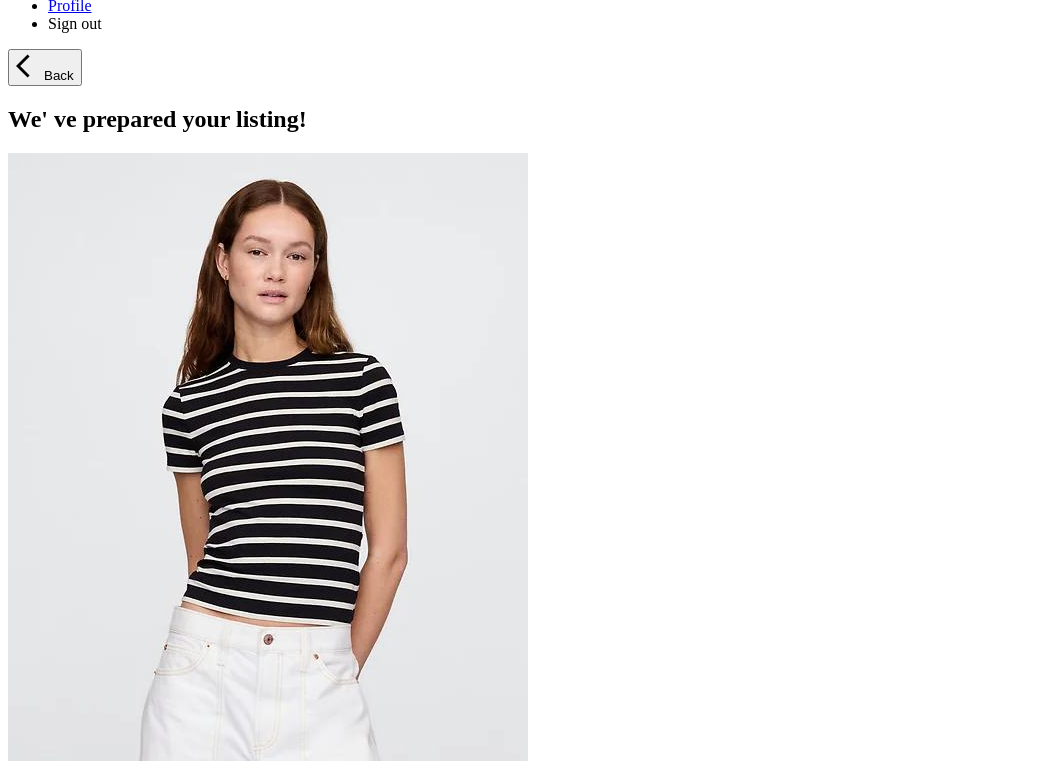 scroll, scrollTop: 0, scrollLeft: 0, axis: both 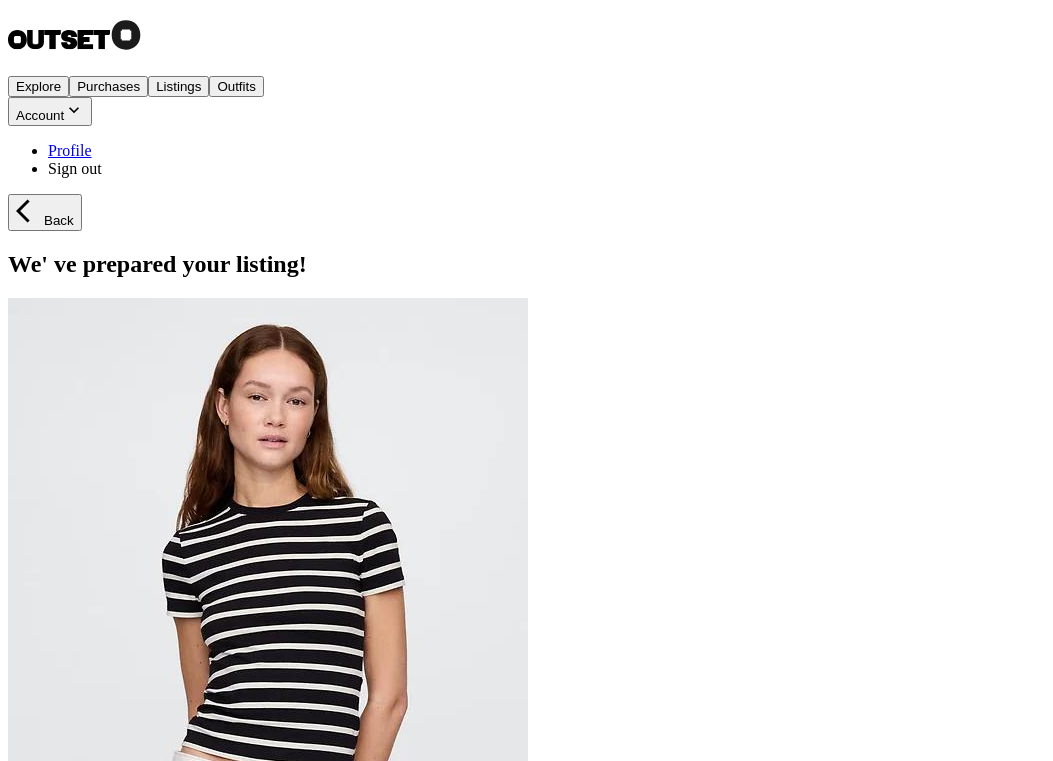 click on "Listings" at bounding box center (178, 86) 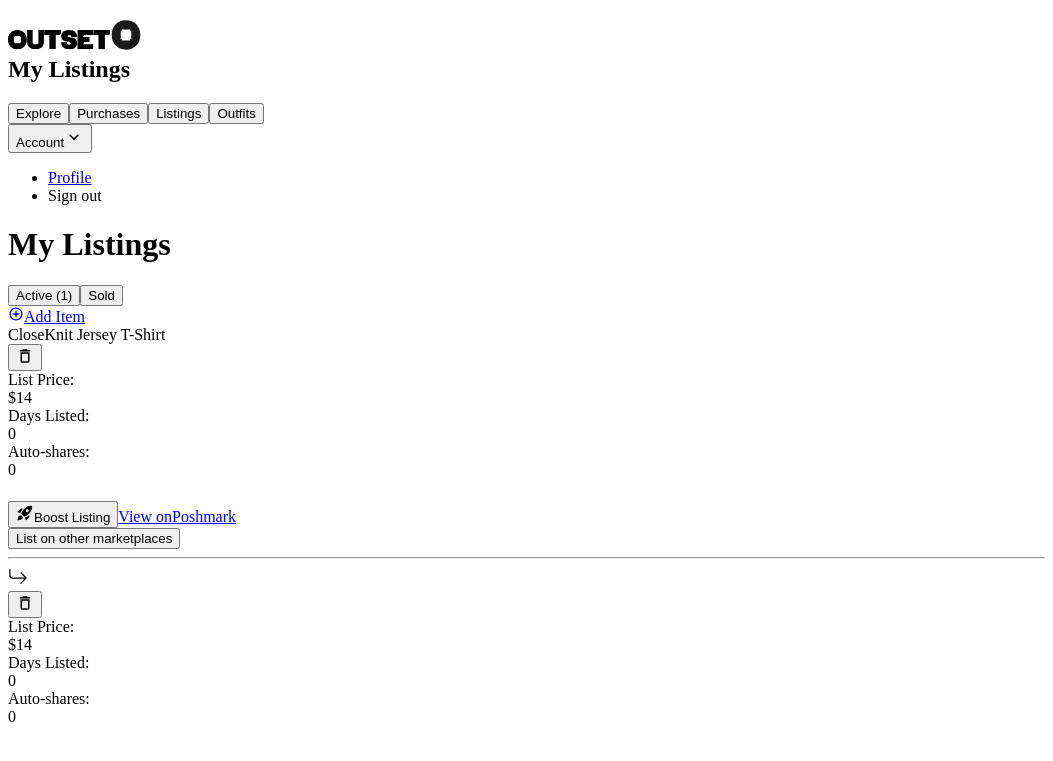 scroll, scrollTop: 0, scrollLeft: 0, axis: both 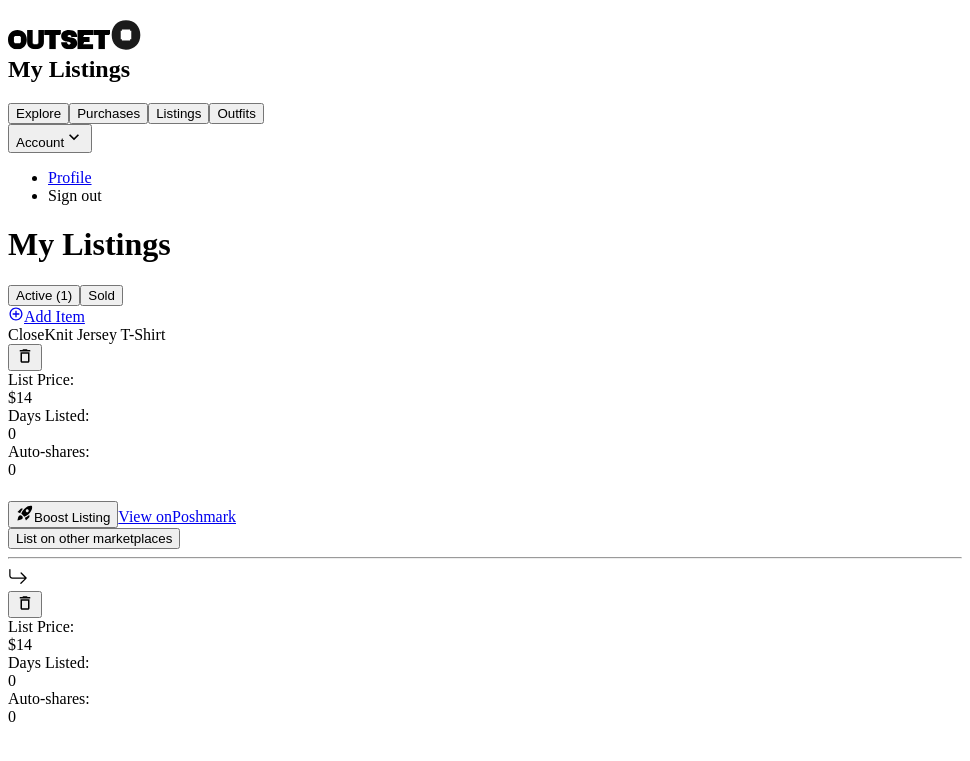 click on "Purchases" at bounding box center (108, 113) 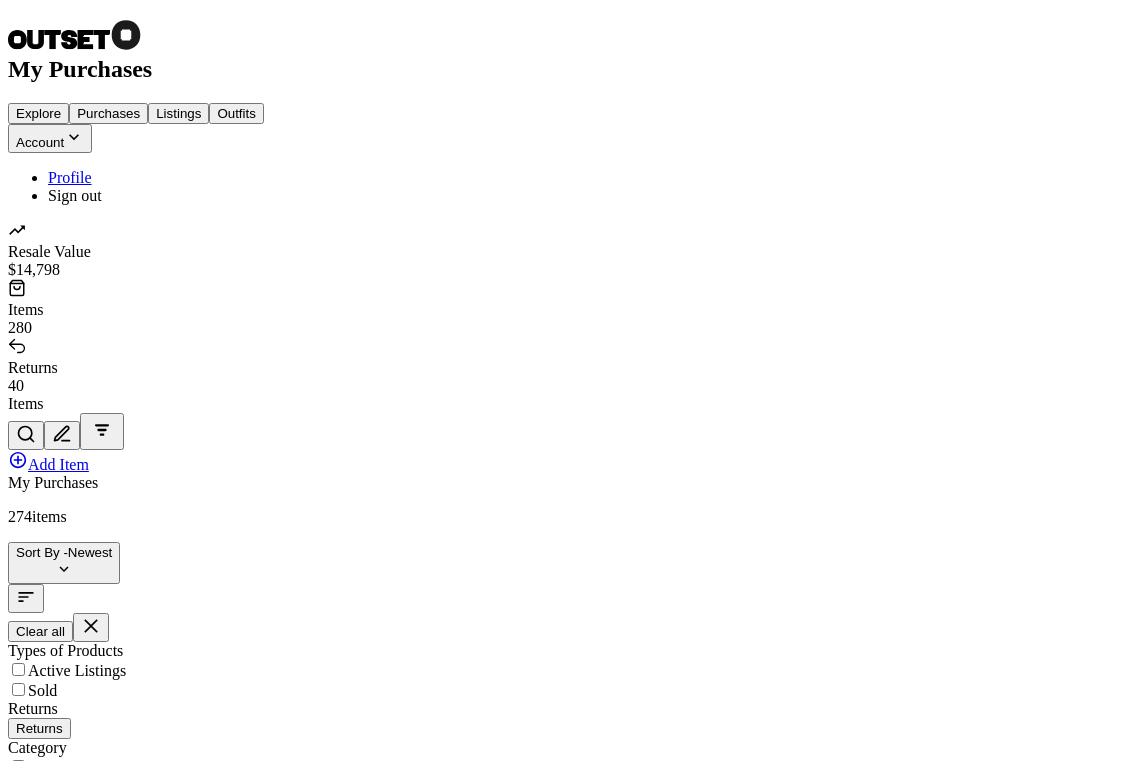 scroll, scrollTop: 1635, scrollLeft: 0, axis: vertical 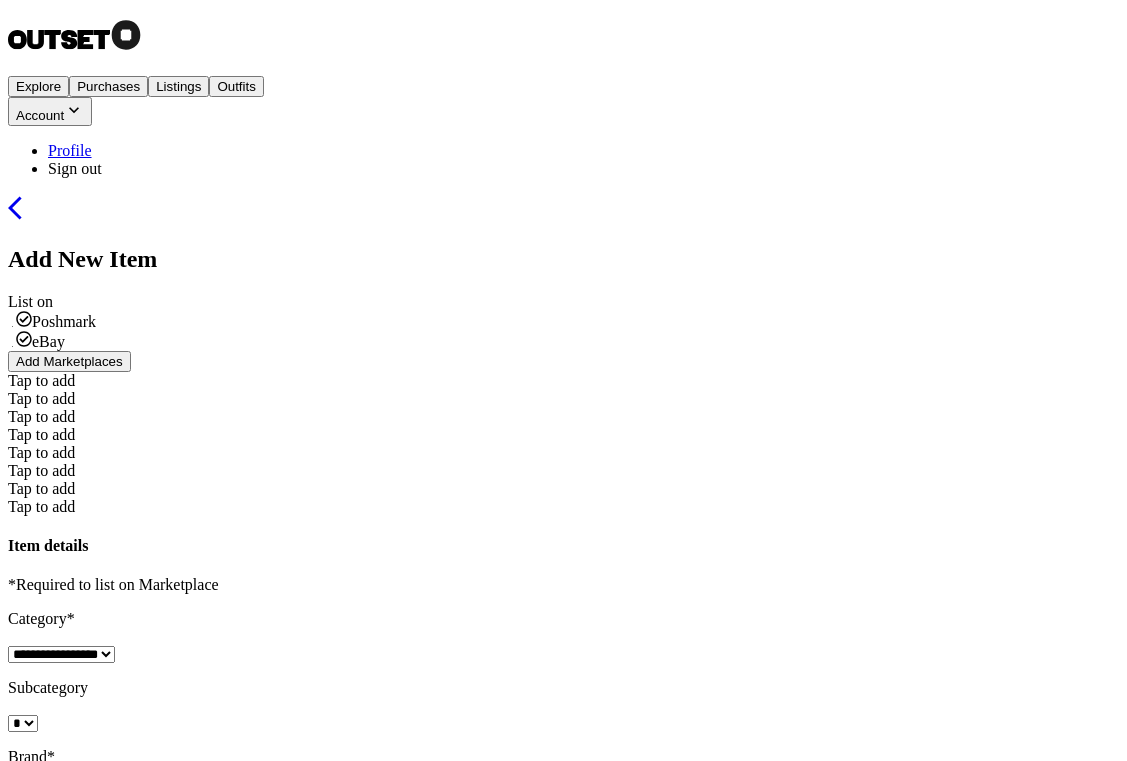click on "Tap to add" at bounding box center [41, 380] 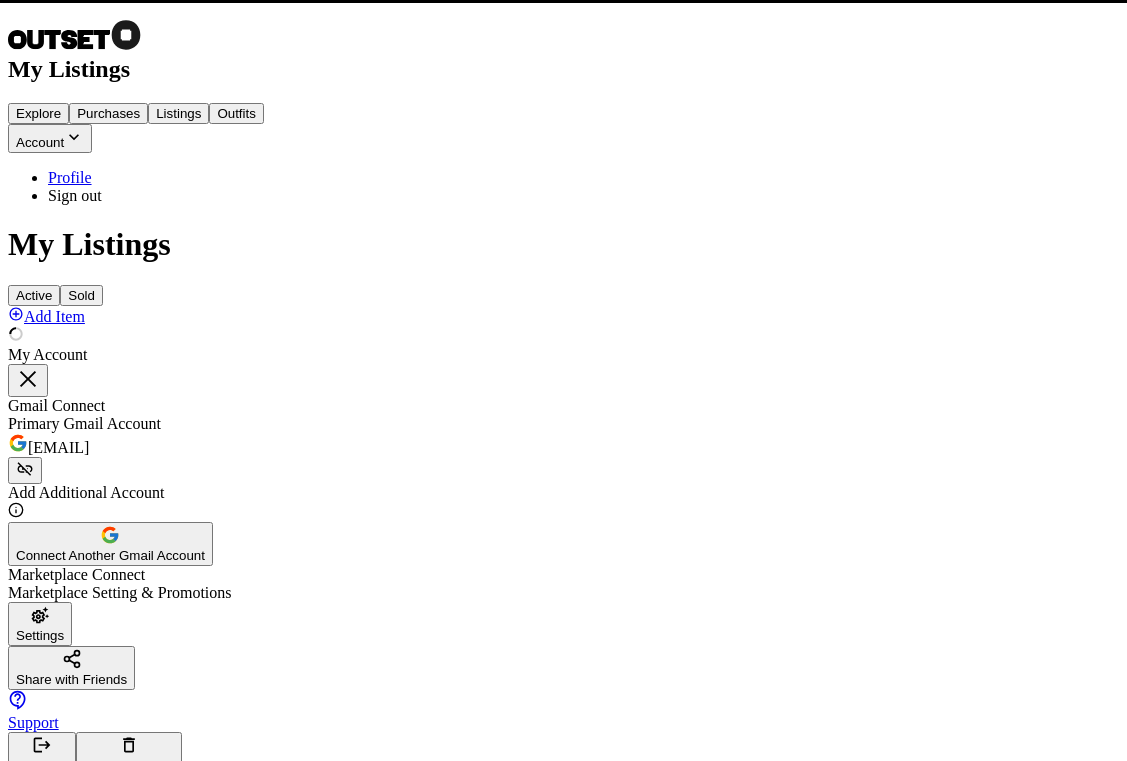 type 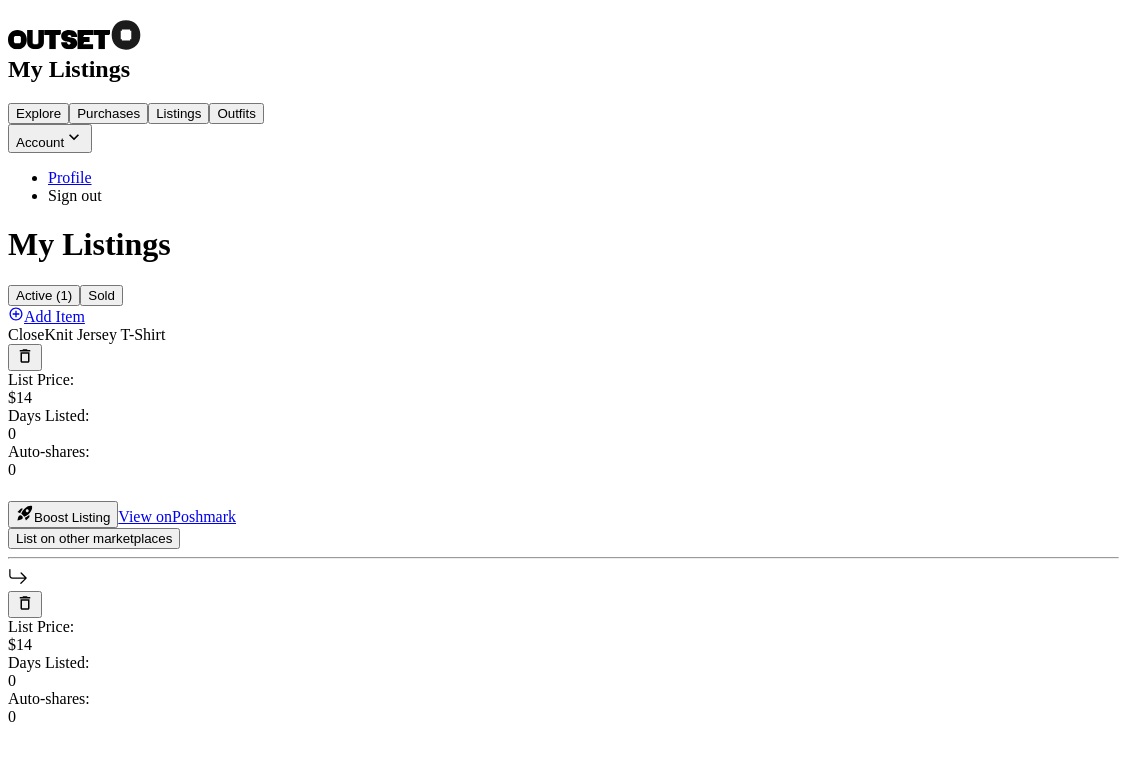 scroll, scrollTop: 0, scrollLeft: 0, axis: both 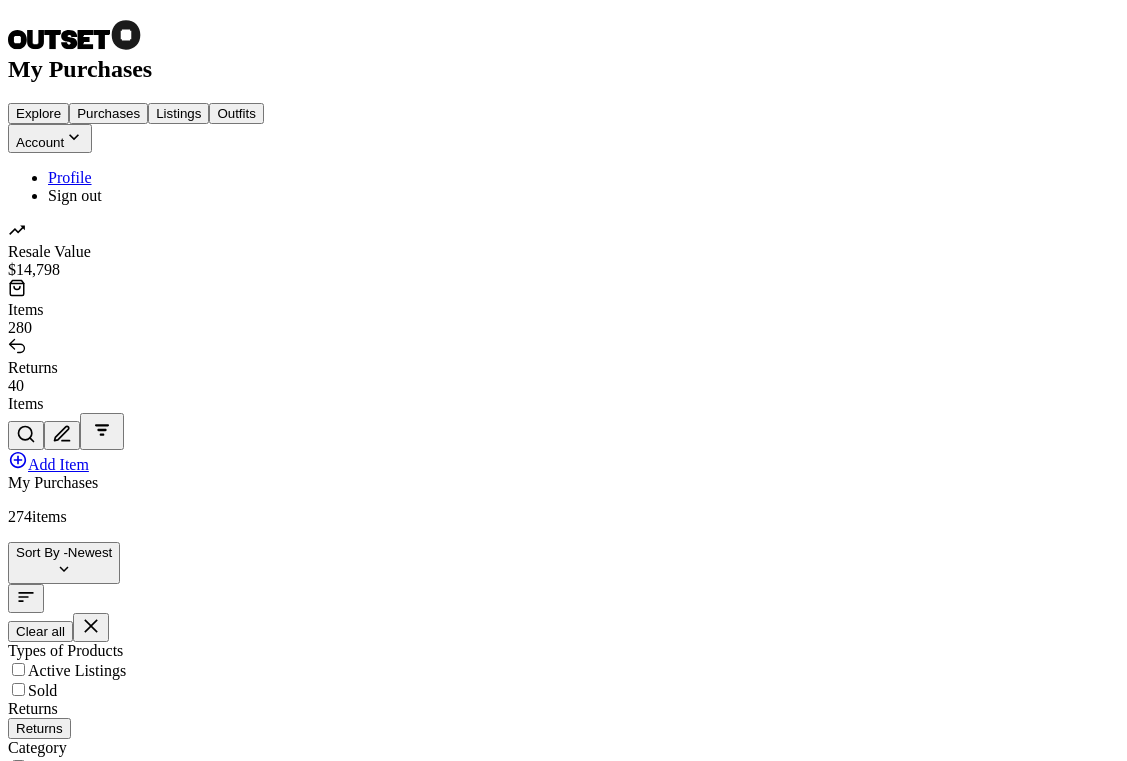 click at bounding box center (548, 31829) 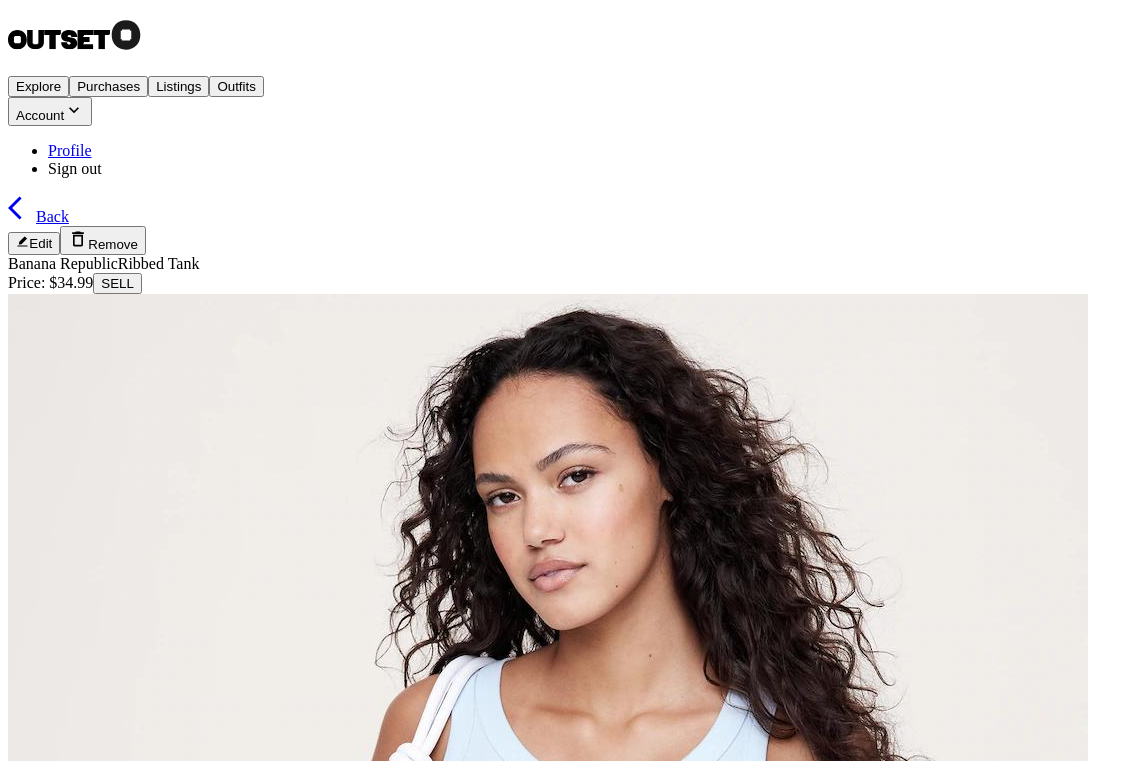 click on "SELL" at bounding box center (117, 283) 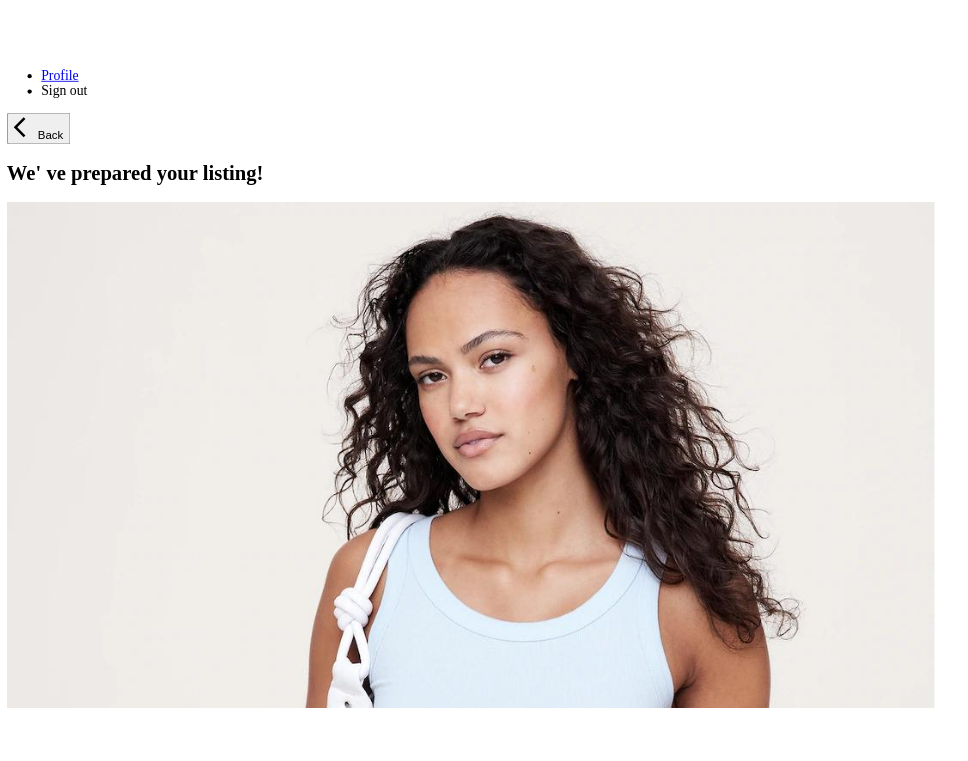 scroll, scrollTop: 0, scrollLeft: 0, axis: both 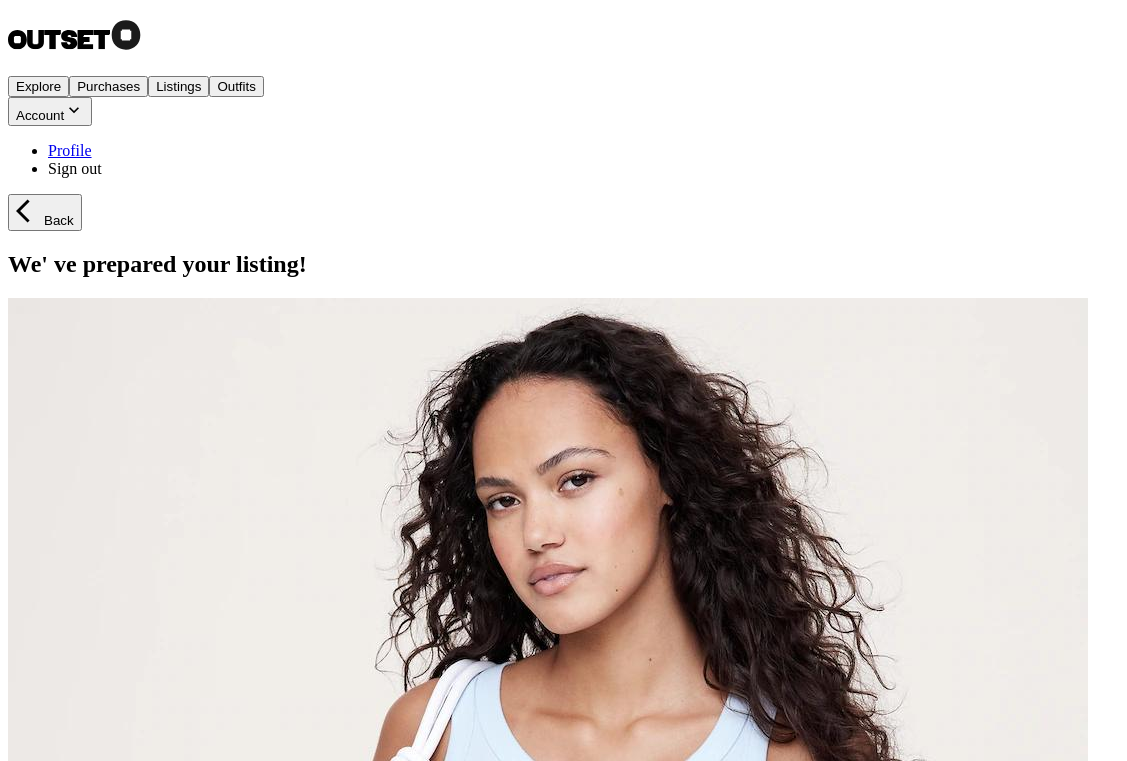click on "List Now" at bounding box center (41, 1843) 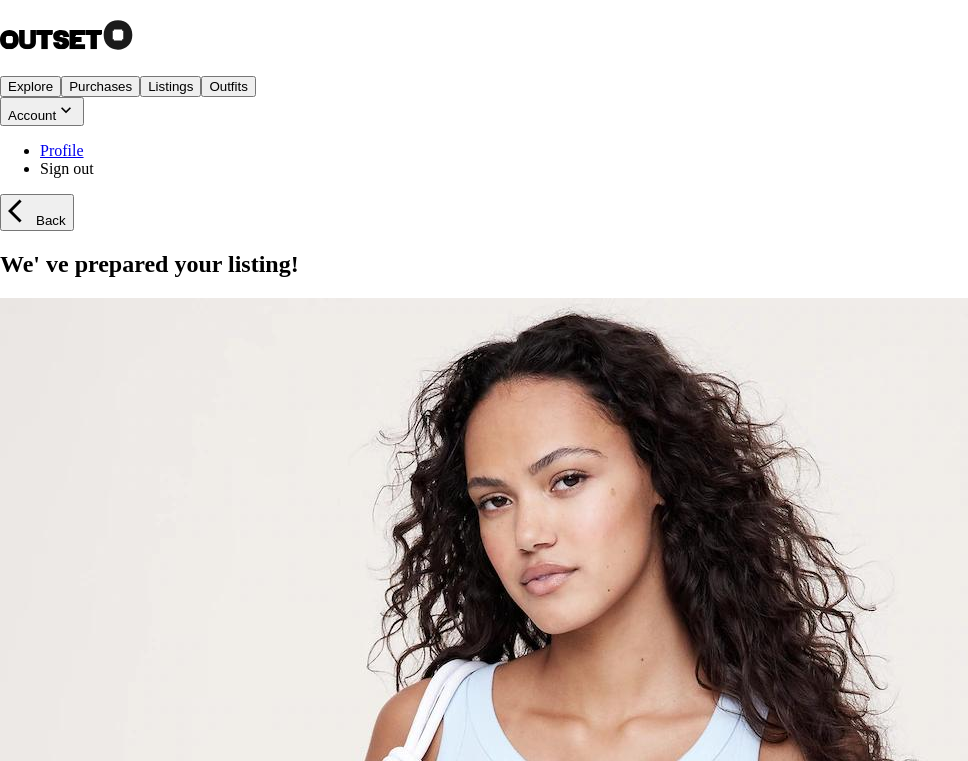click on "Poshmark" at bounding box center [139, 10099] 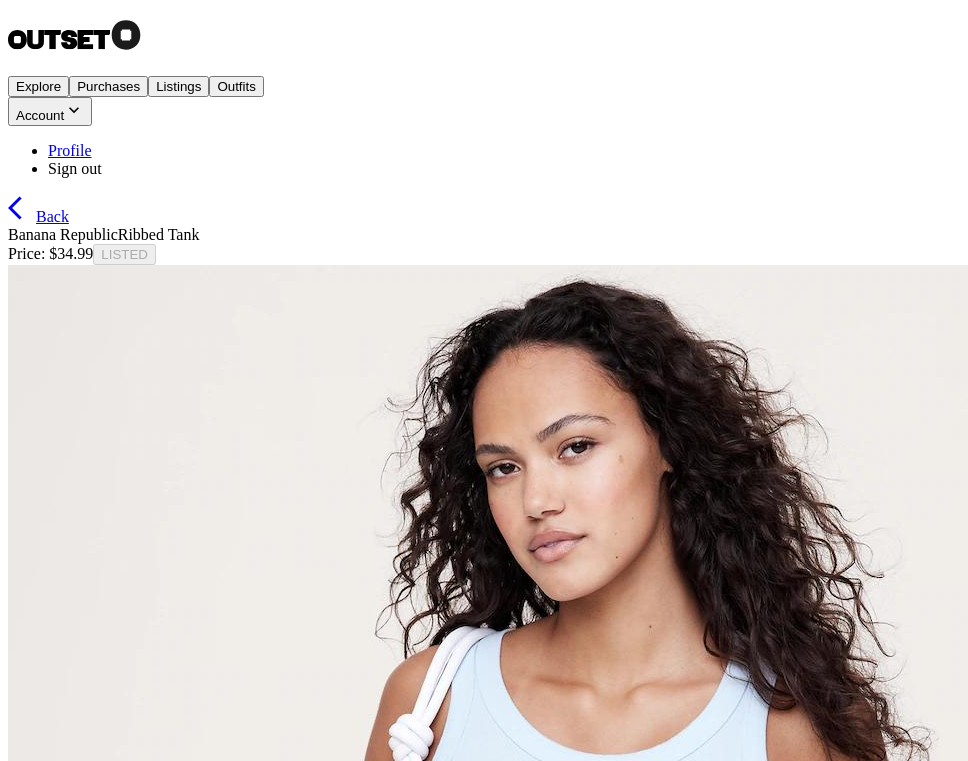 click on "Listings" at bounding box center (178, 86) 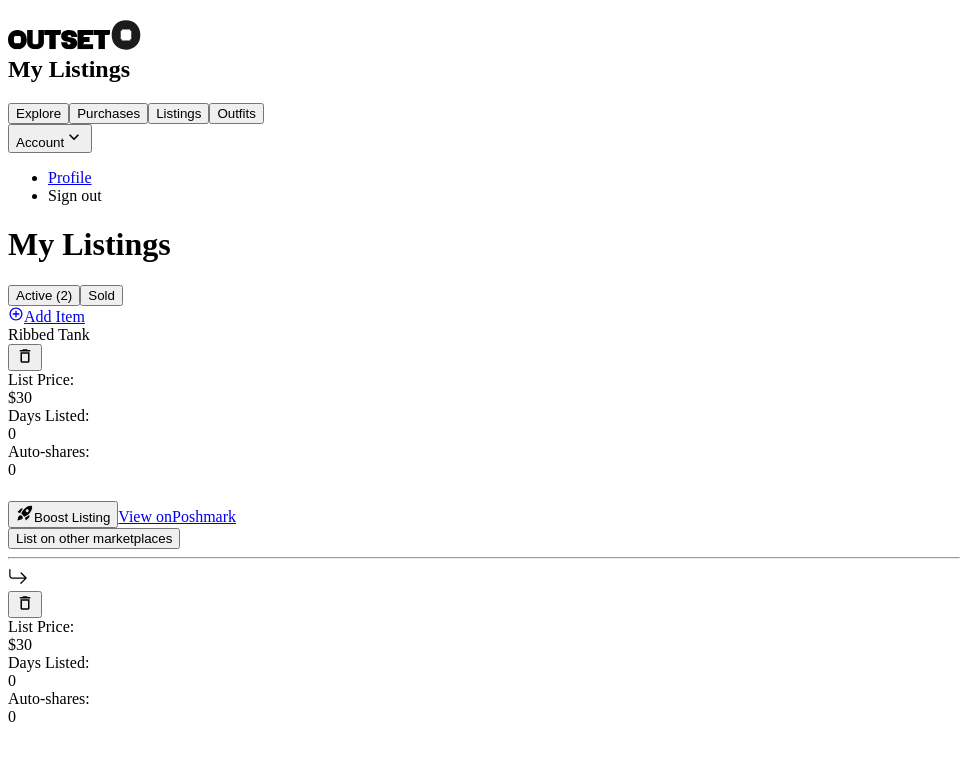 scroll, scrollTop: 1105, scrollLeft: 0, axis: vertical 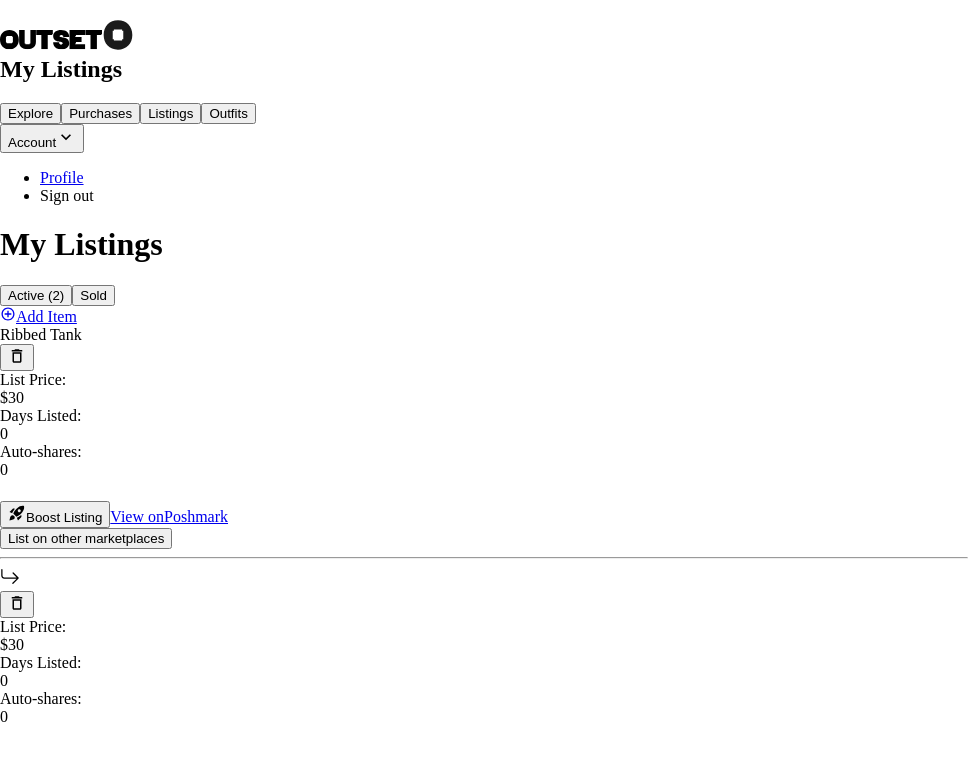 click on "Poshmark" at bounding box center (48, 4013) 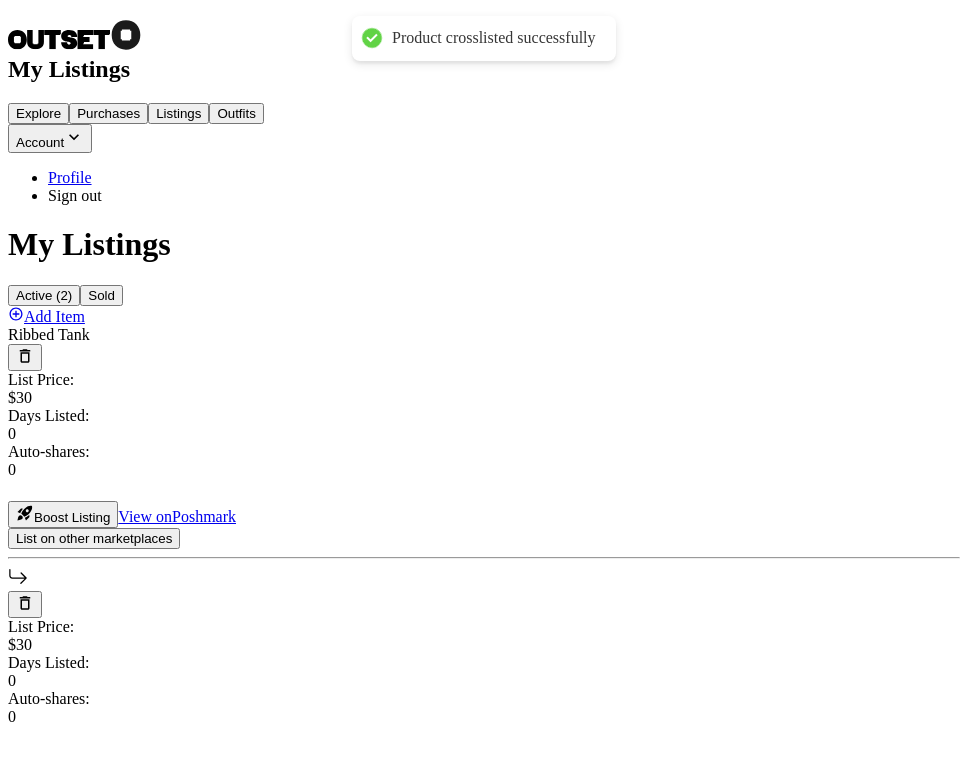 click on "View on Poshmark" at bounding box center [177, 1946] 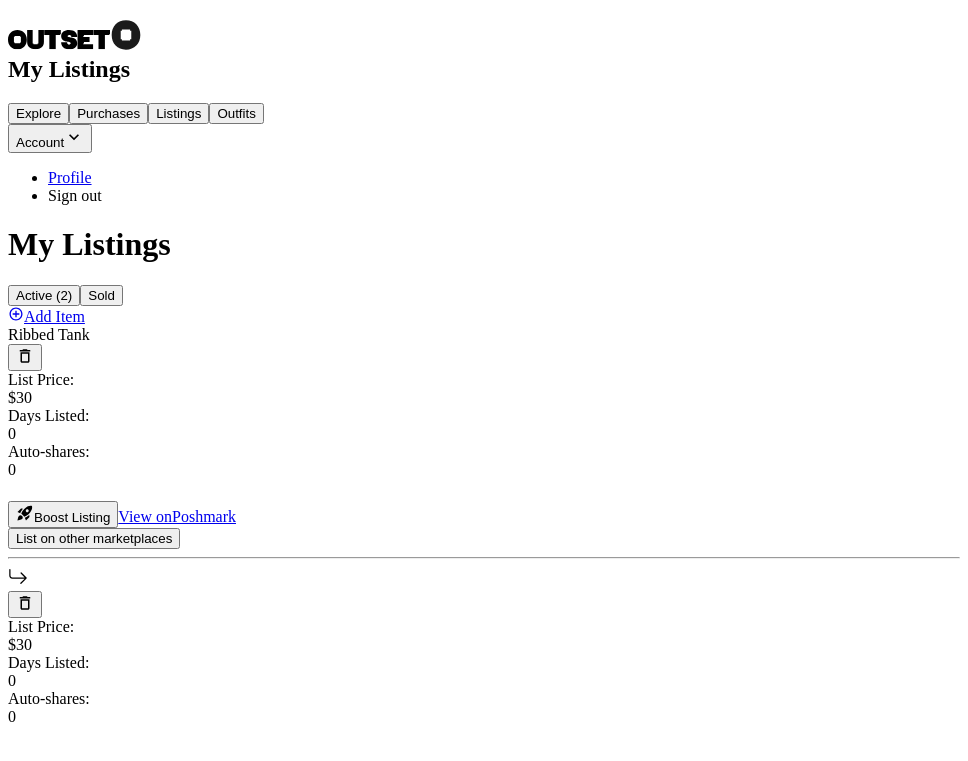 click on "Add Item" at bounding box center (484, 316) 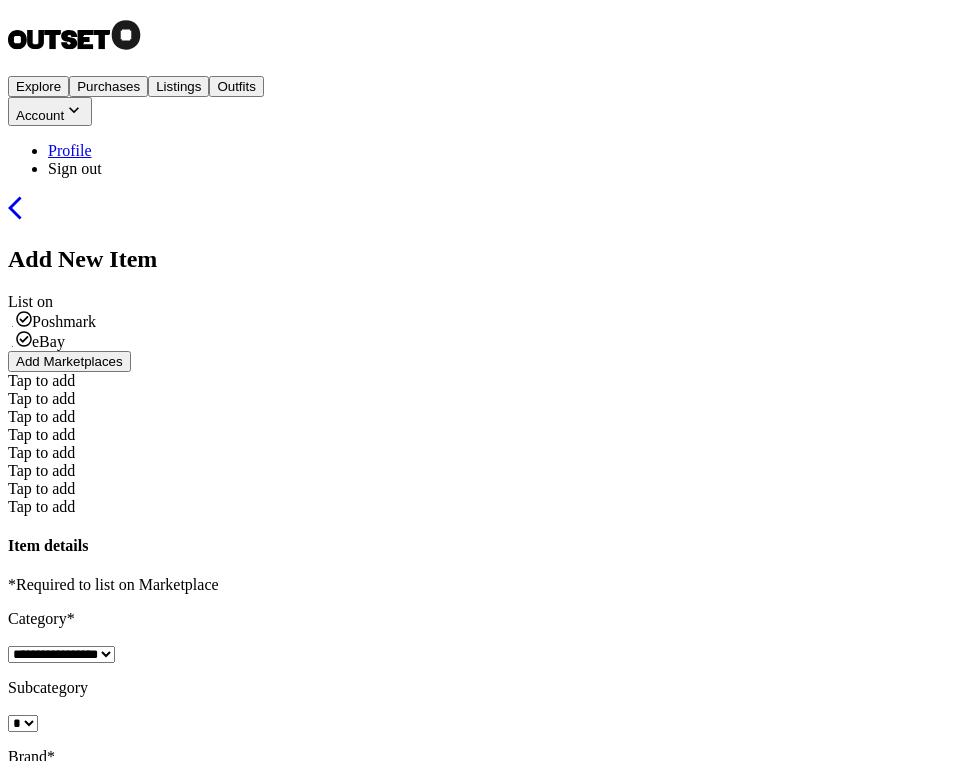 click on "Tap to add" at bounding box center (41, 380) 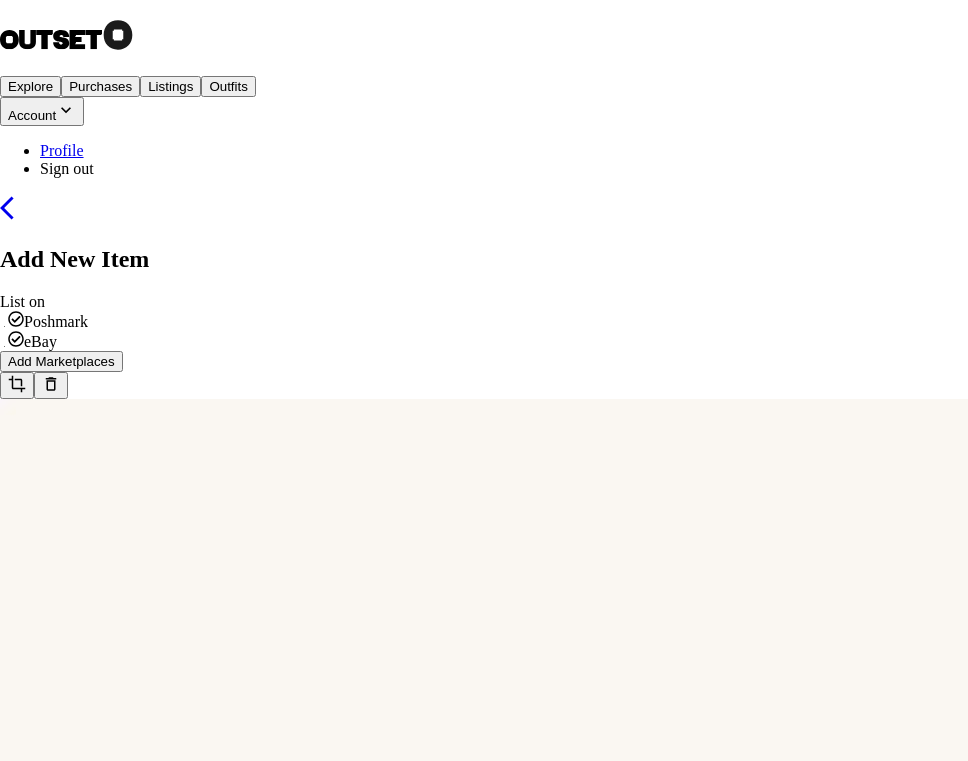 click on "View details" at bounding box center [43, 5202] 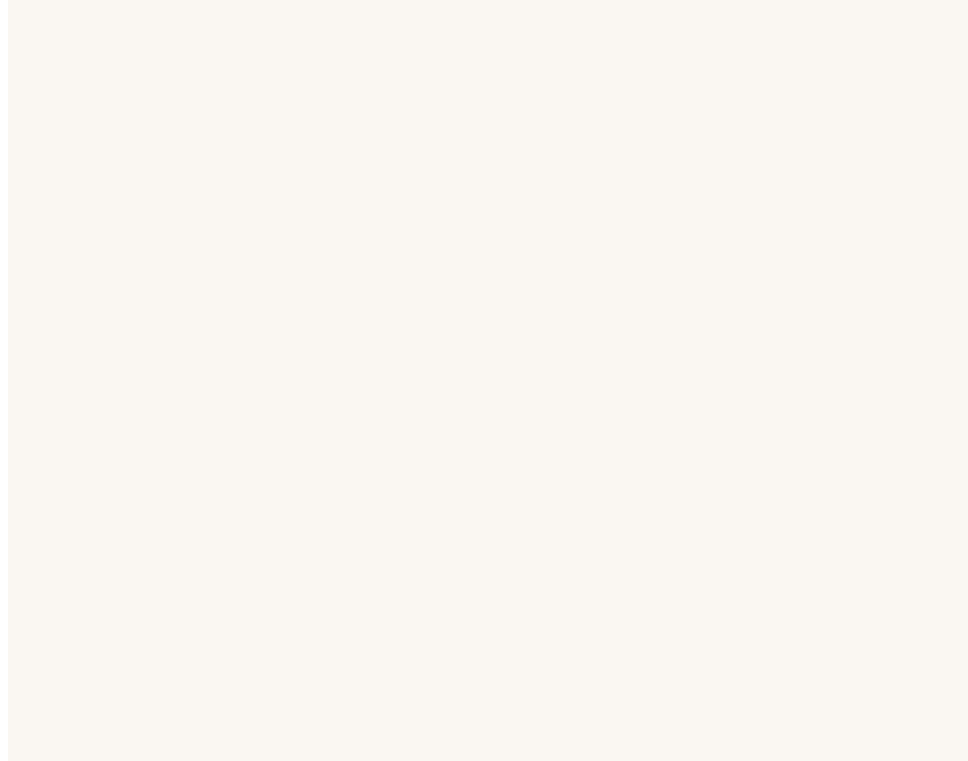 scroll, scrollTop: 384, scrollLeft: 0, axis: vertical 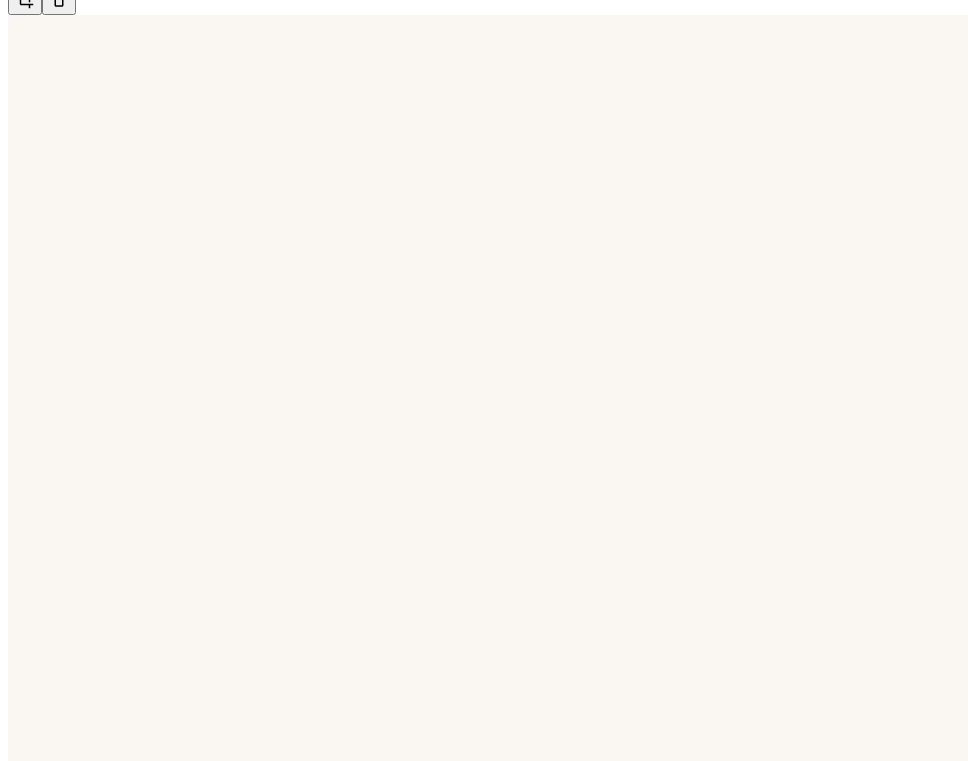 click on "* * * ** ** * *** *** * *** *** * *** **** ** **** **** ** ****" at bounding box center [29, 3320] 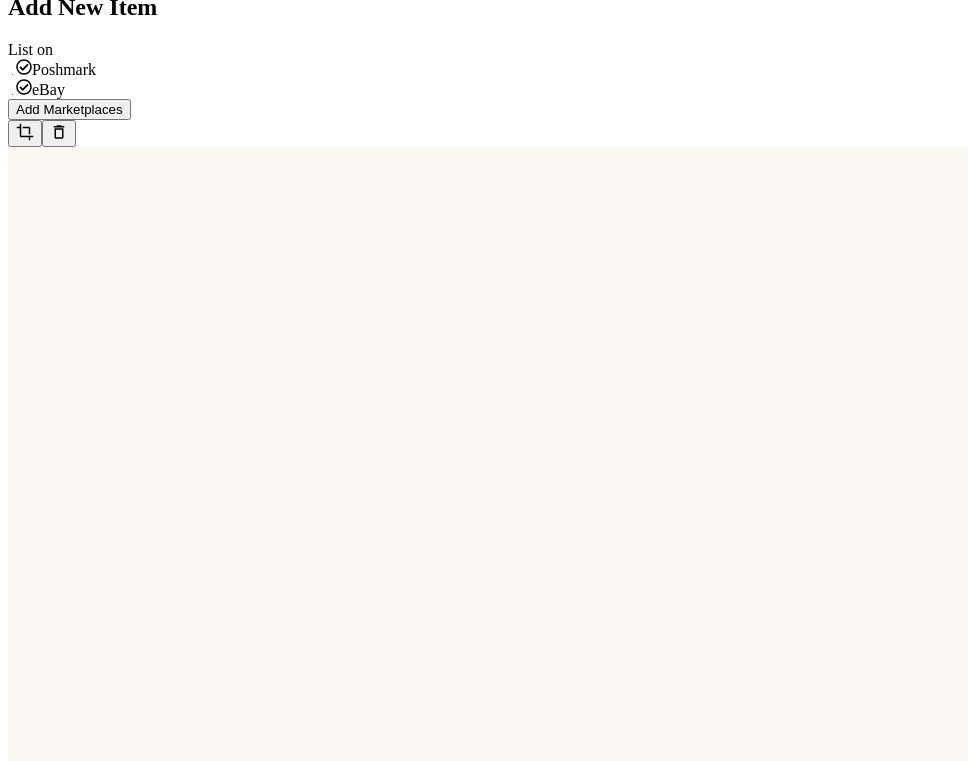 scroll, scrollTop: 0, scrollLeft: 0, axis: both 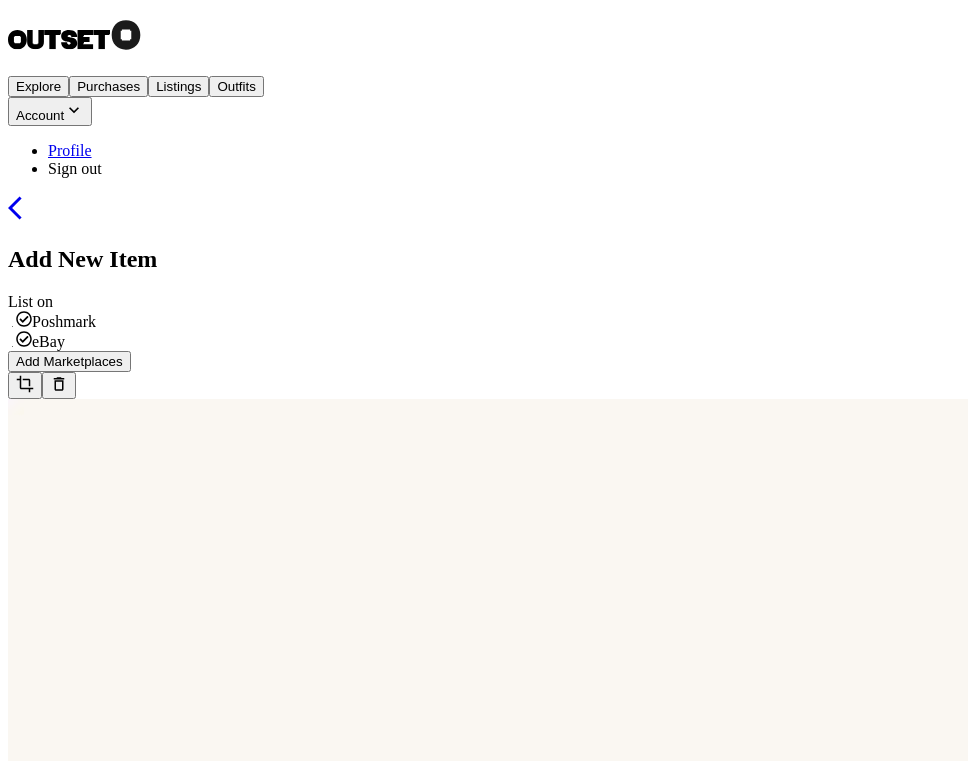 click at bounding box center (23, 2912) 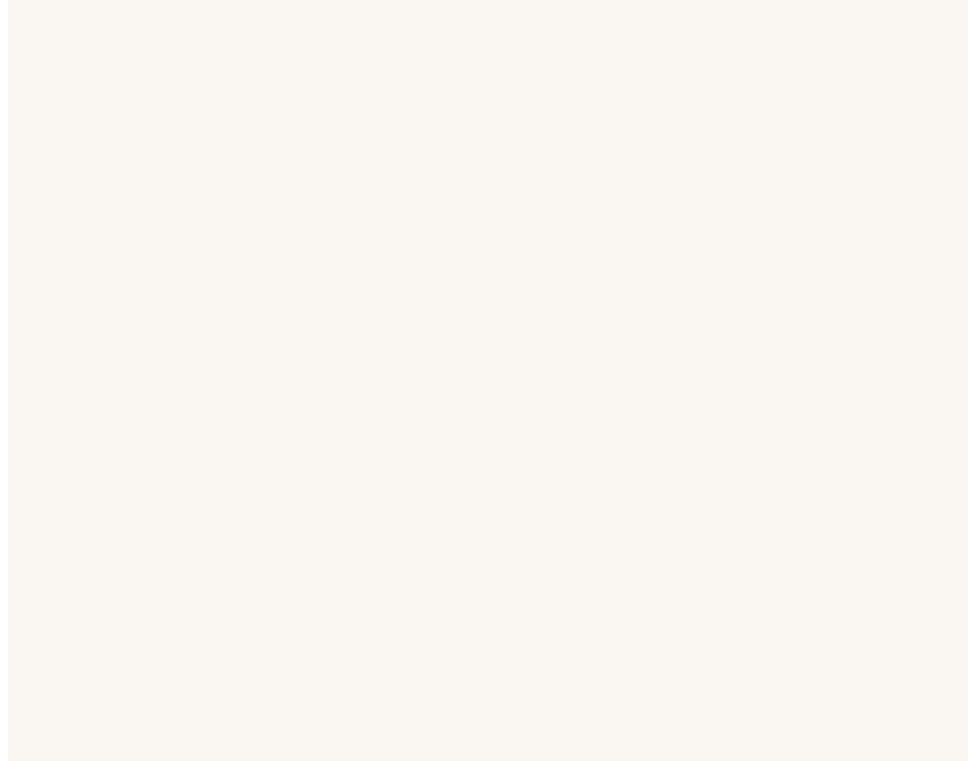 scroll, scrollTop: 778, scrollLeft: 0, axis: vertical 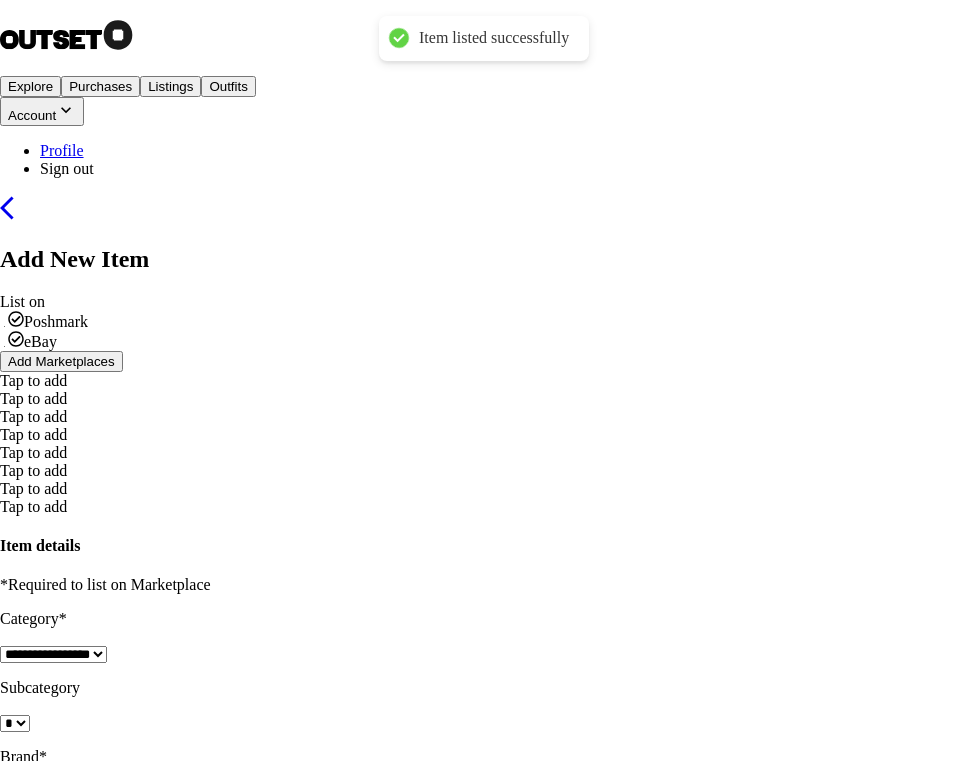 type 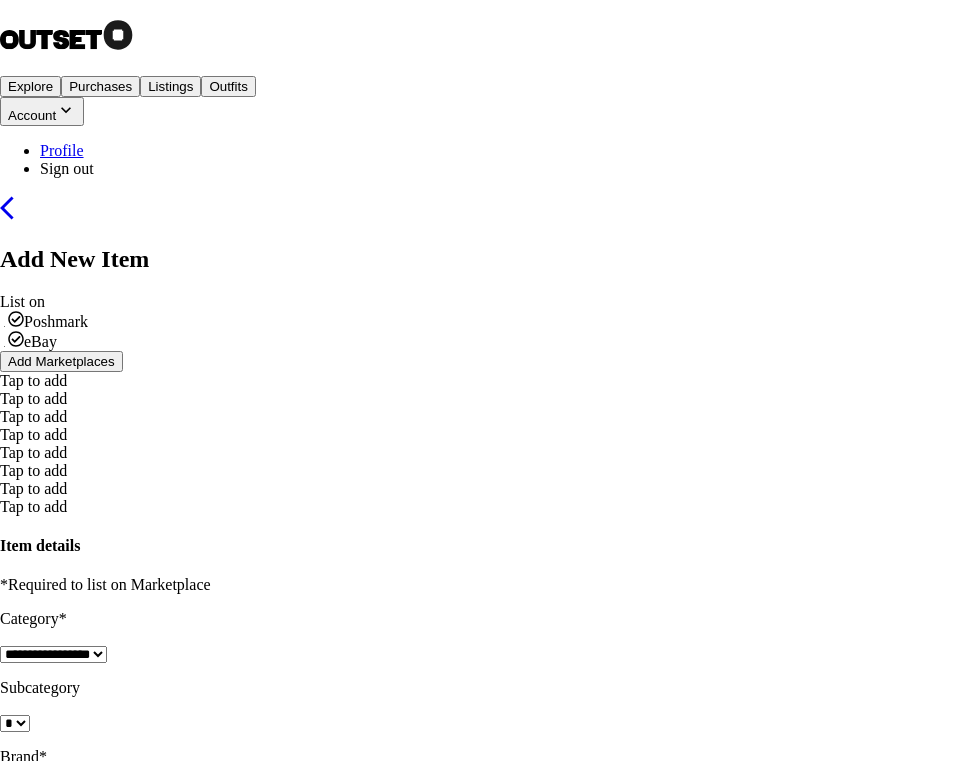 click at bounding box center (14, 2285) 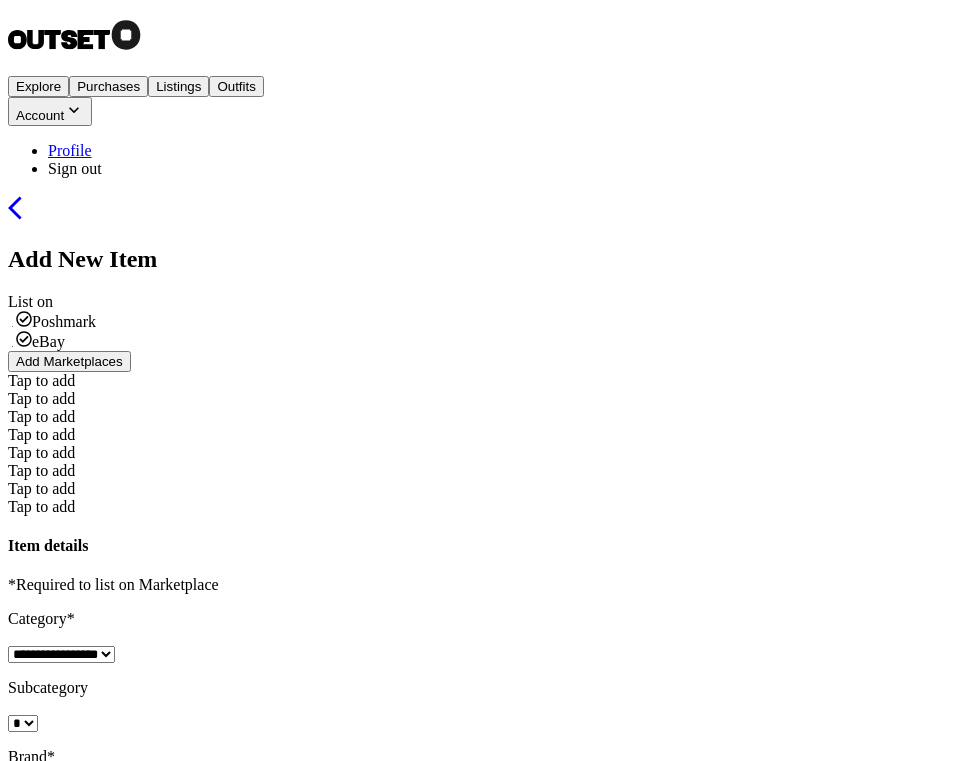 click on "Listings" at bounding box center (178, 86) 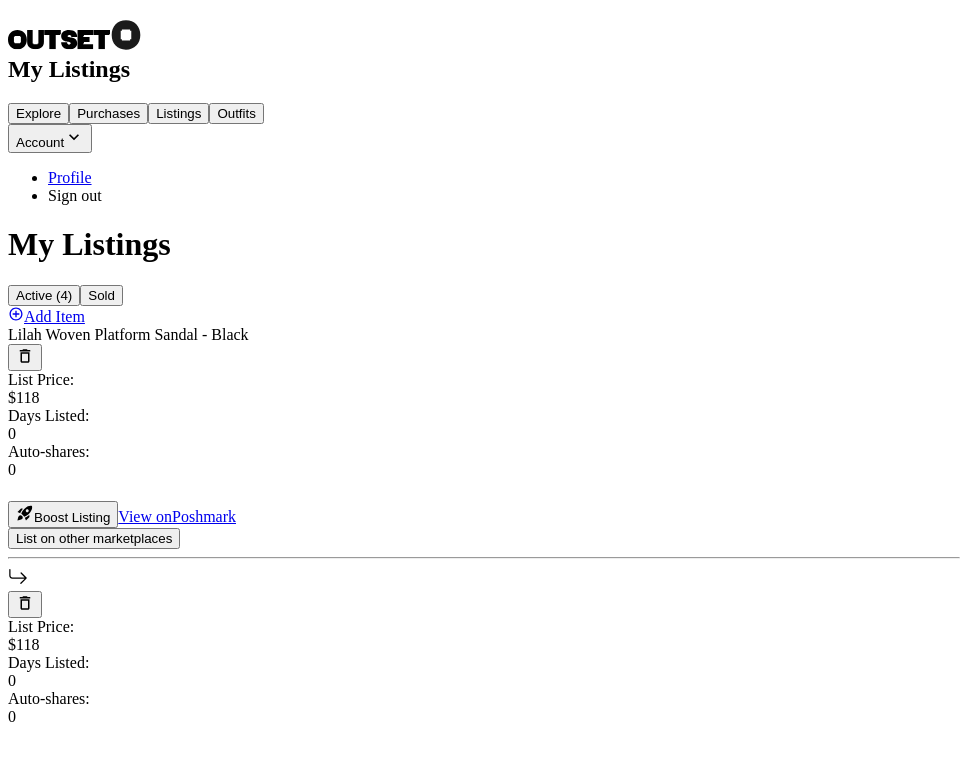 click at bounding box center [25, 603] 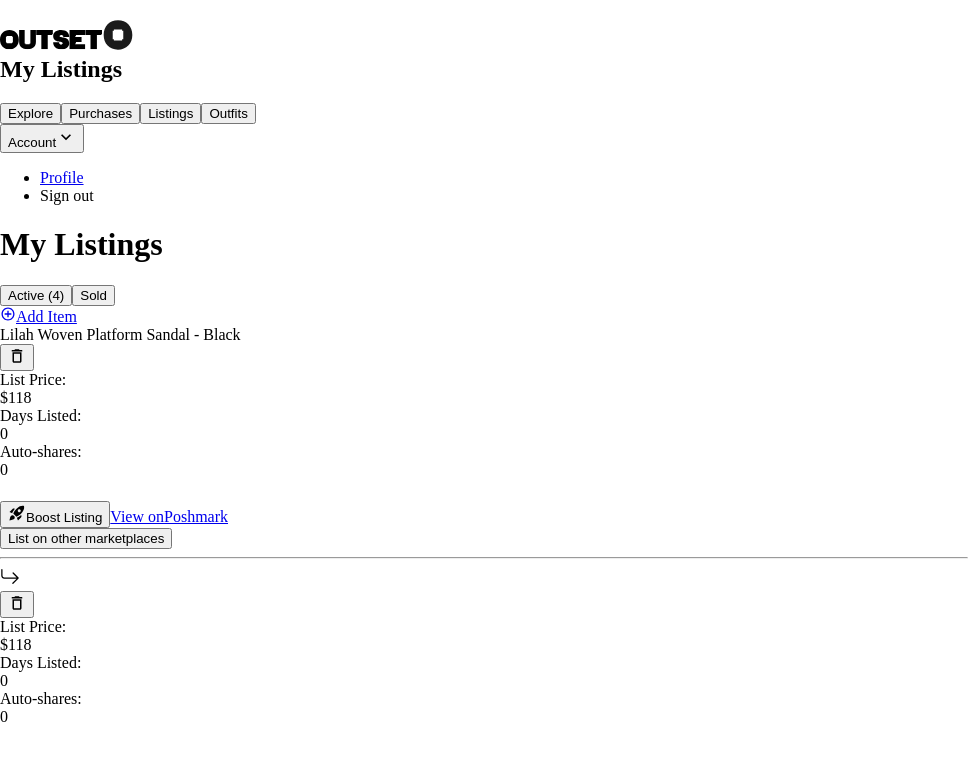 click on "Unlist" at bounding box center (24, 5362) 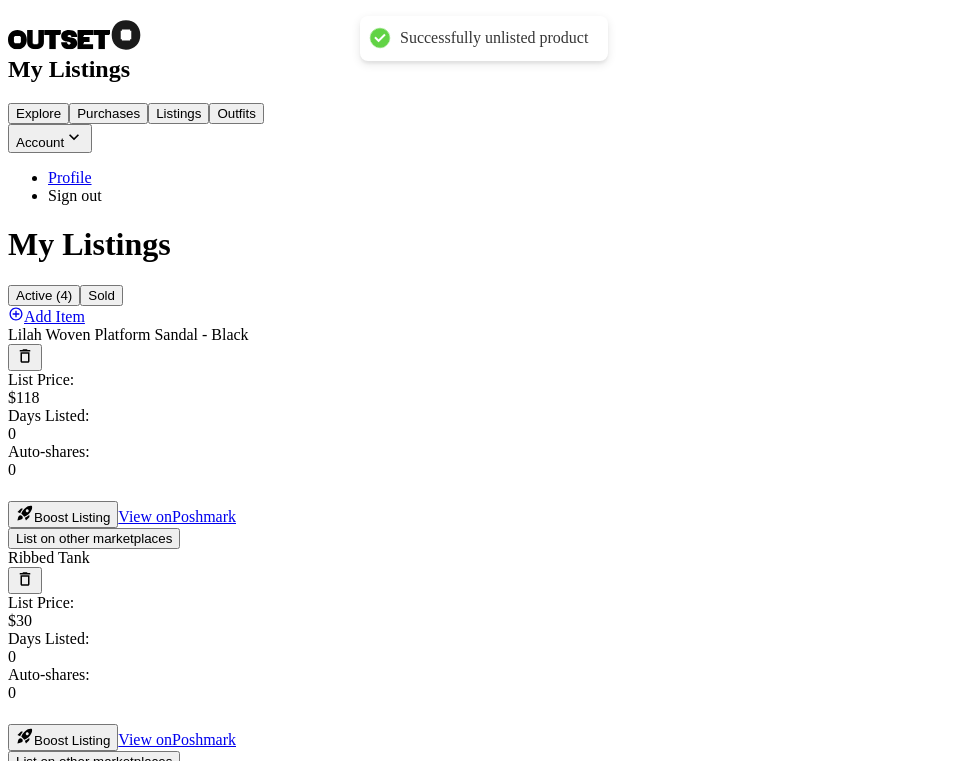 click on "List on other marketplaces" at bounding box center [94, 538] 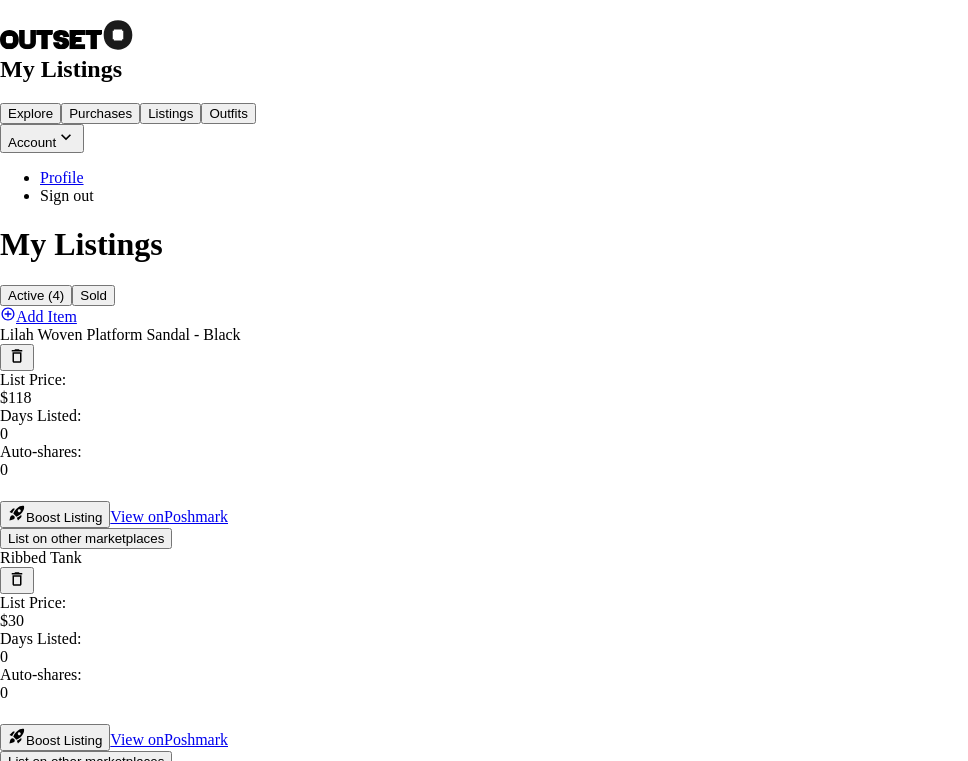 click at bounding box center (16, 4439) 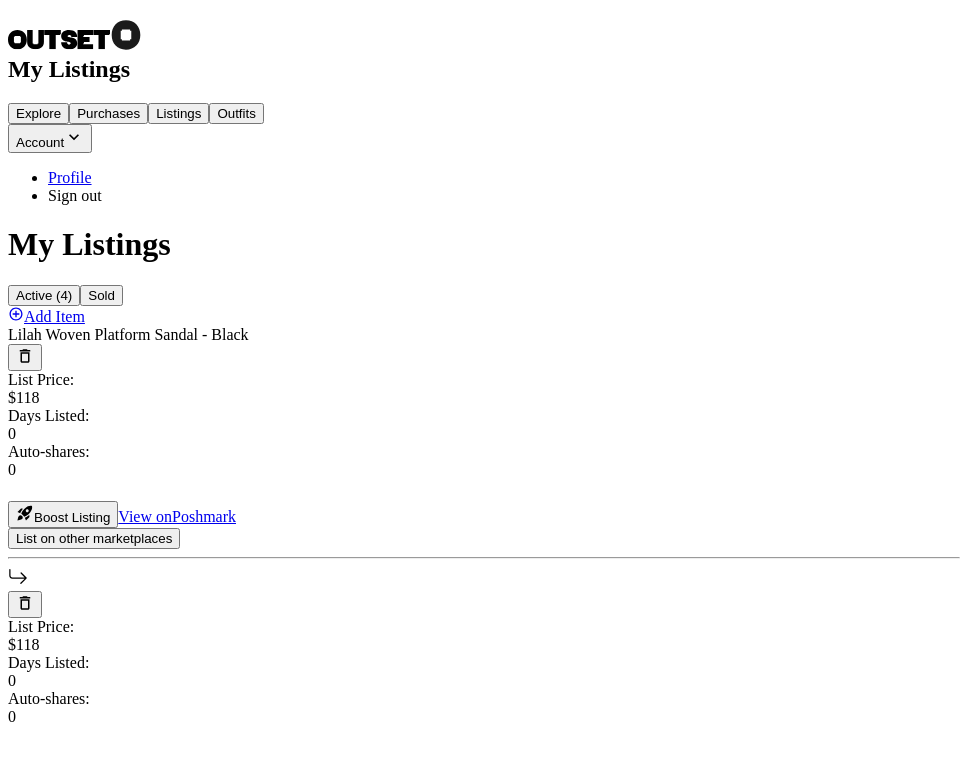 click on "View on Ebay" at bounding box center (51, 868) 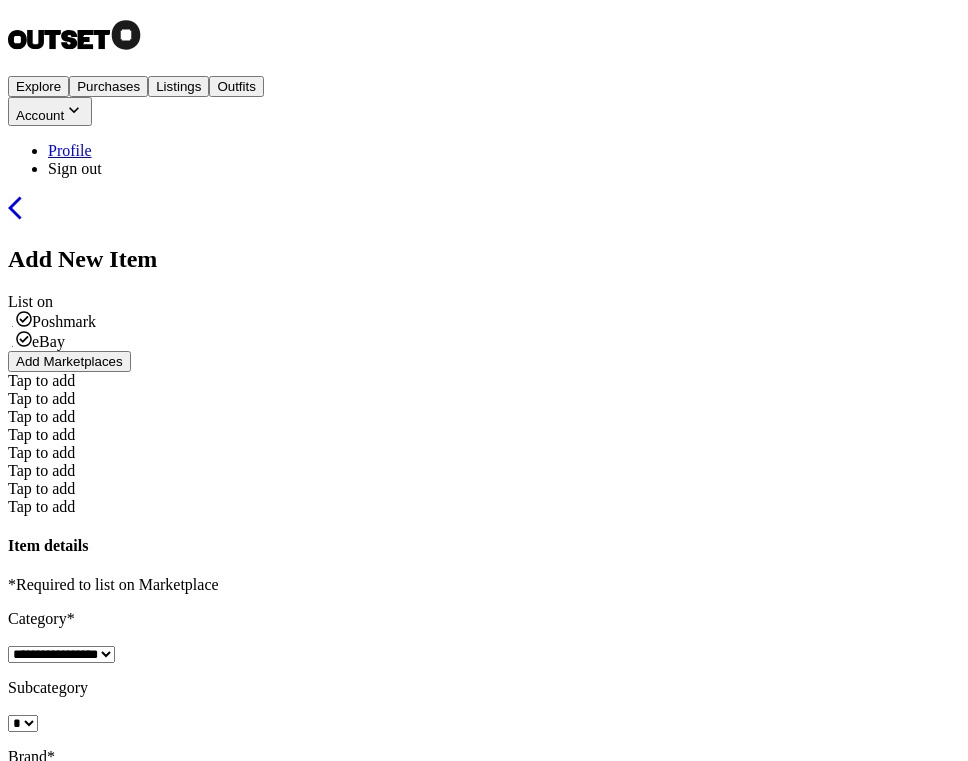 click on "Tap to add" at bounding box center [41, 380] 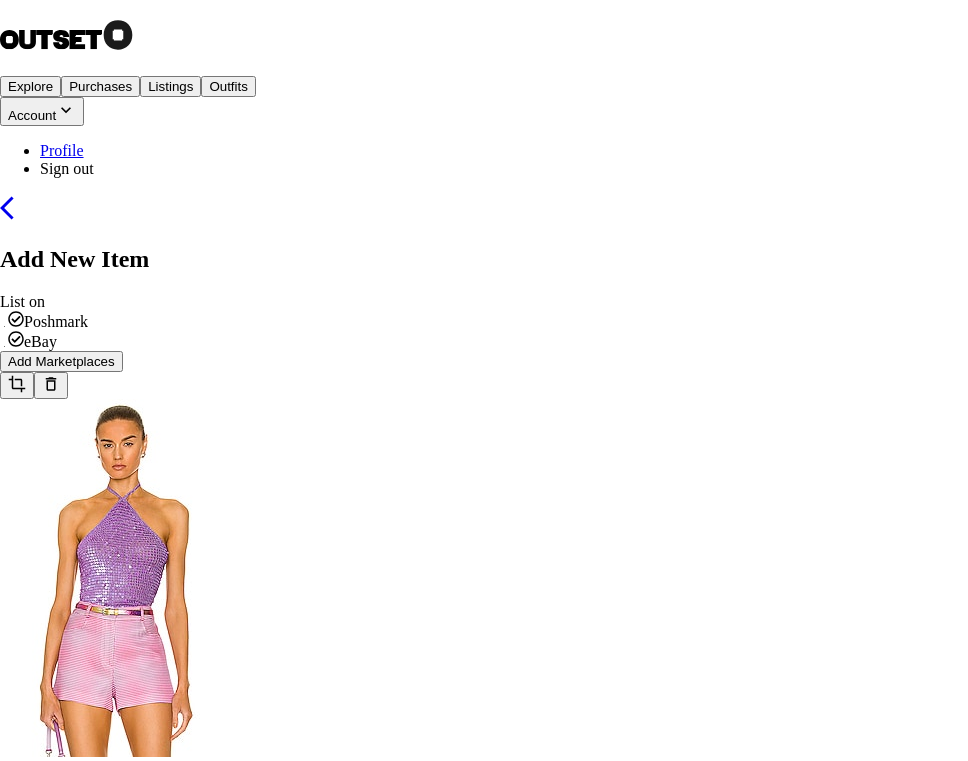 click on "View details" at bounding box center (43, 3034) 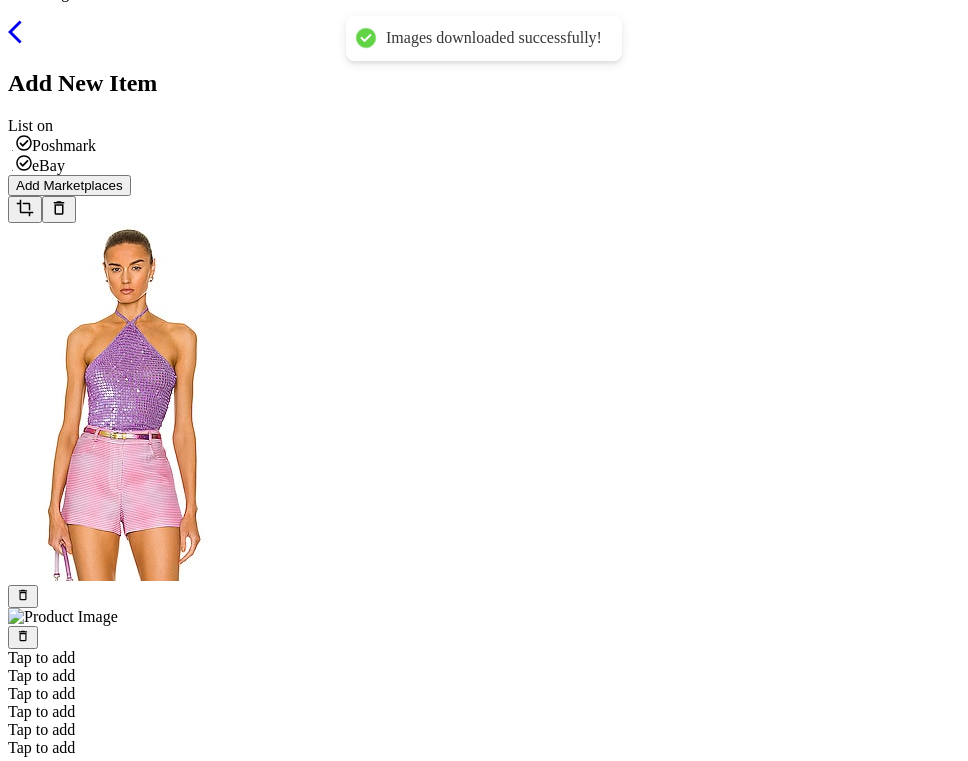 scroll, scrollTop: 179, scrollLeft: 0, axis: vertical 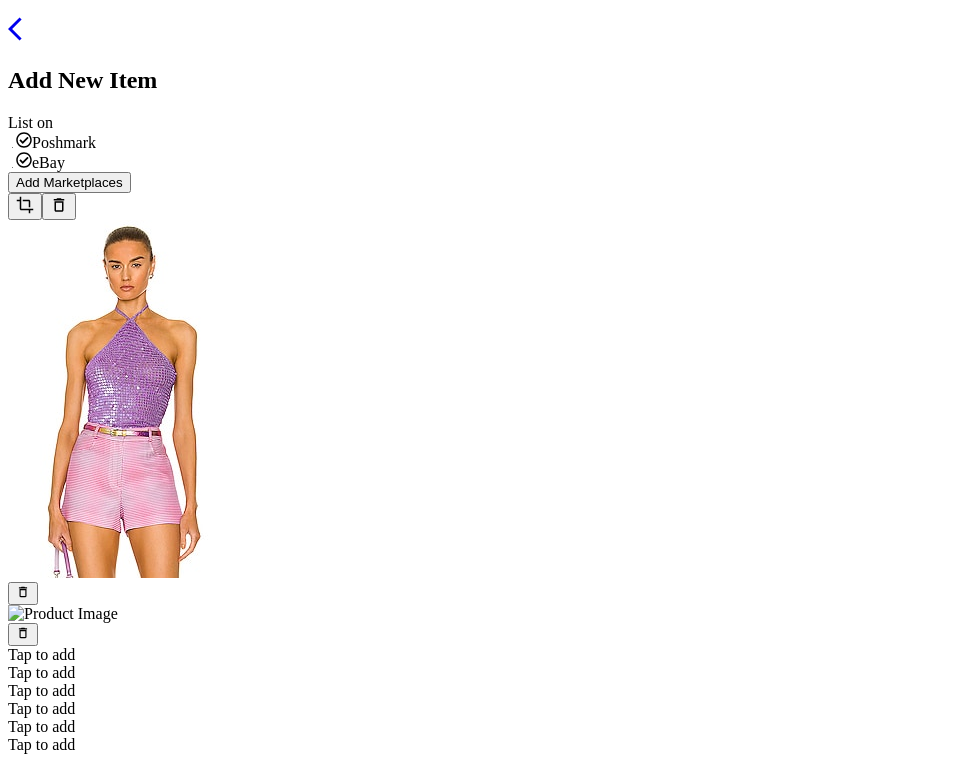 click at bounding box center [79, 1031] 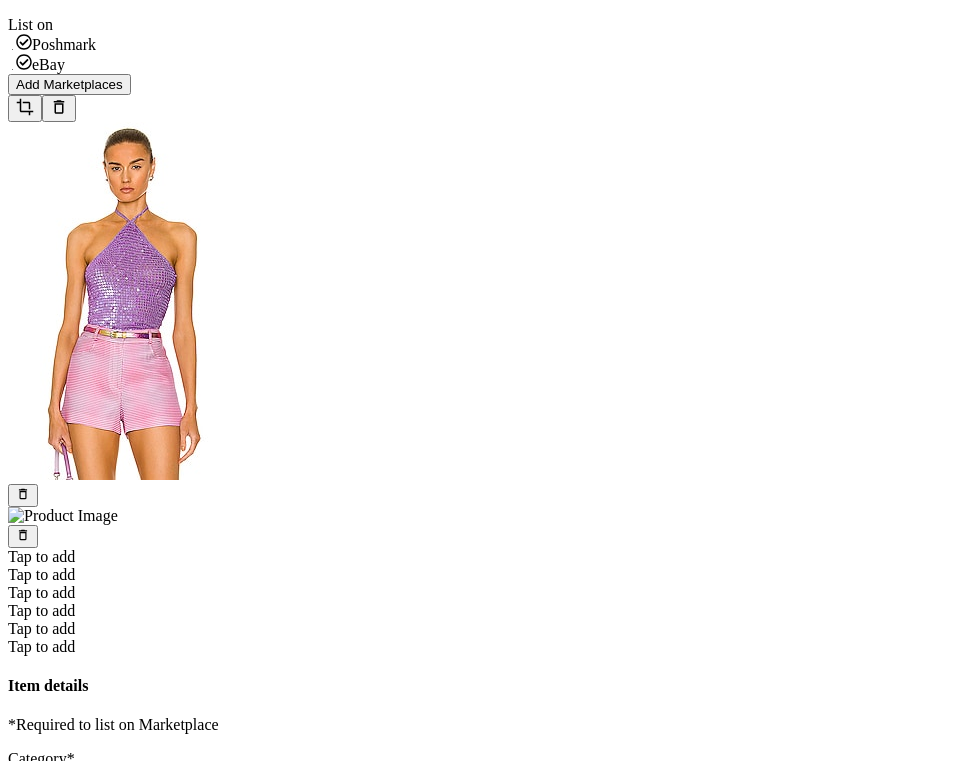 scroll, scrollTop: 361, scrollLeft: 0, axis: vertical 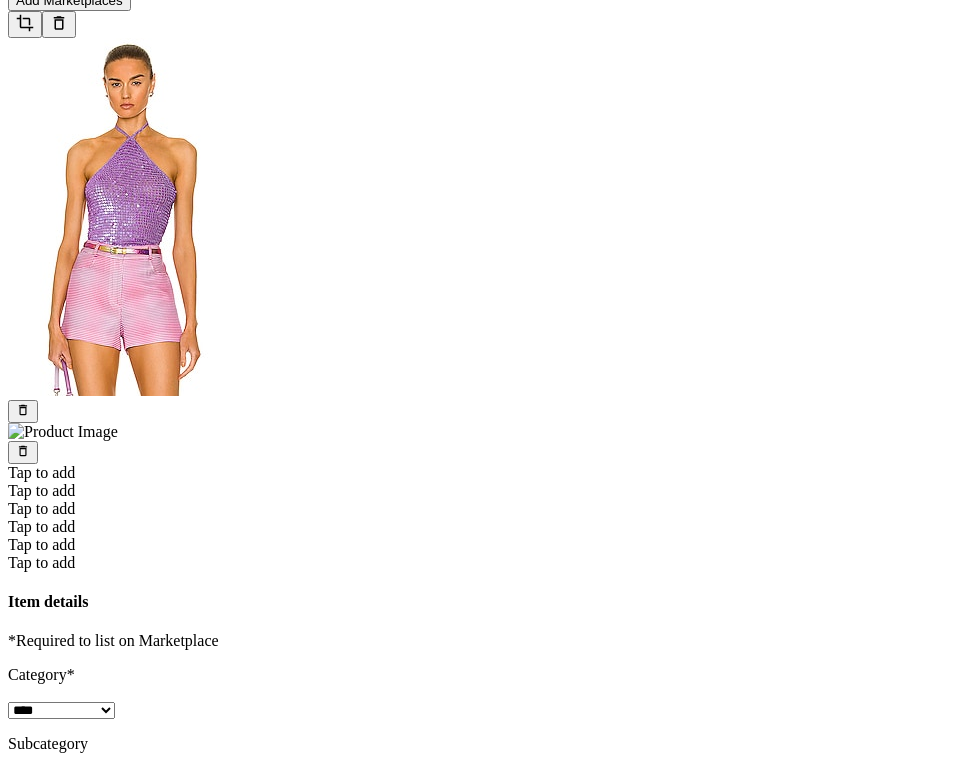 click at bounding box center (79, 991) 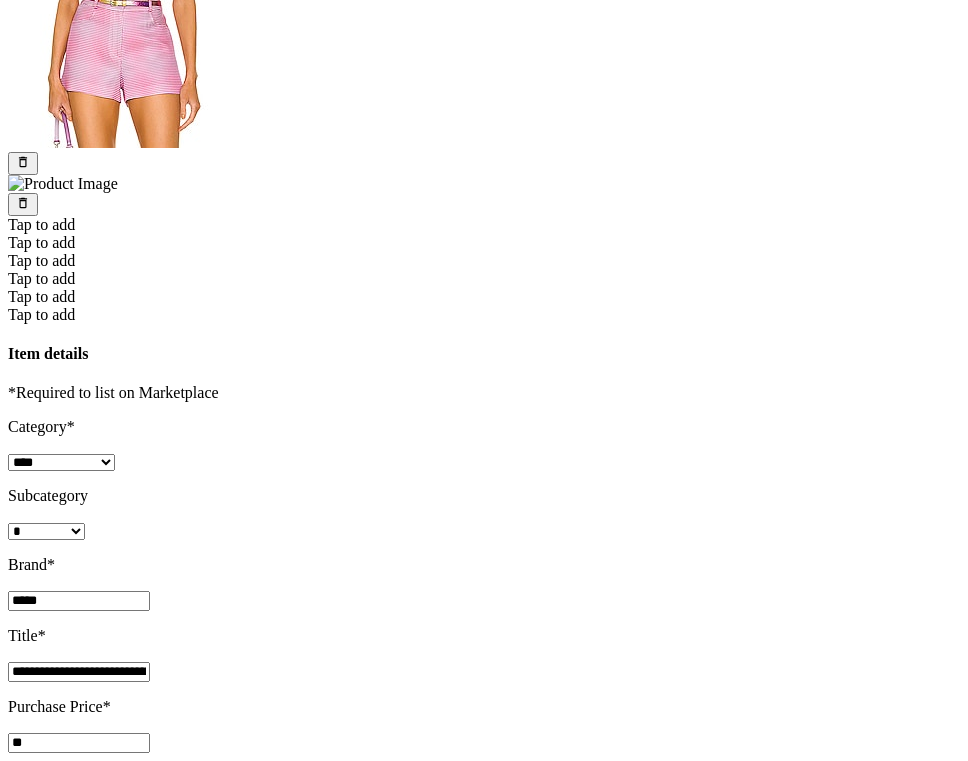 scroll, scrollTop: 778, scrollLeft: 0, axis: vertical 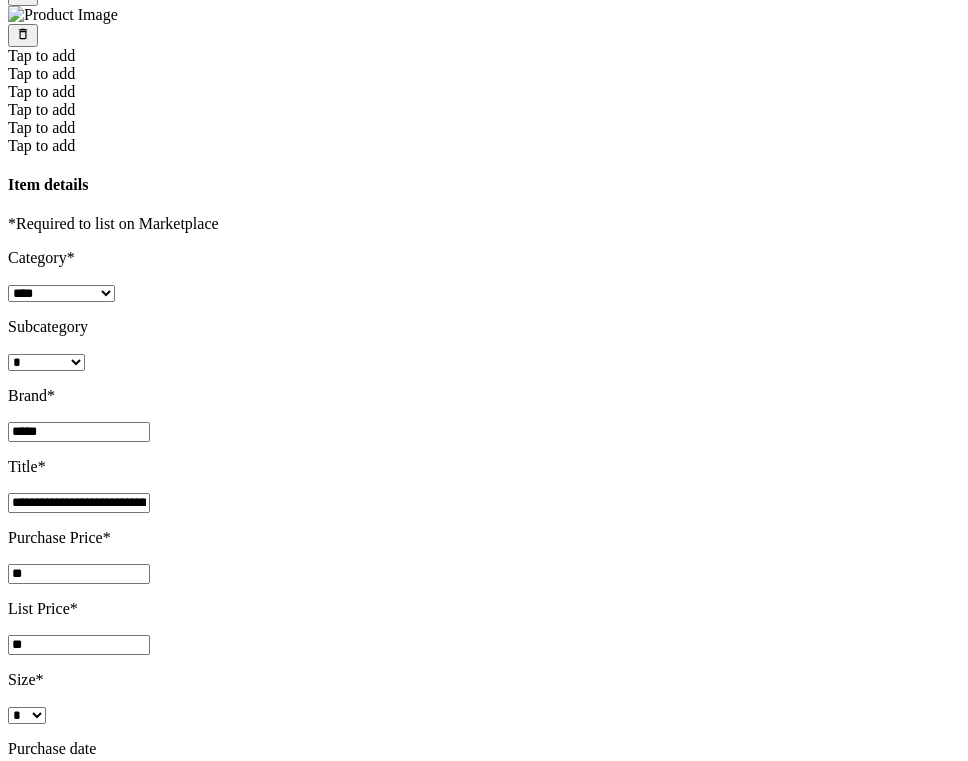 click on "Save" at bounding box center (98, 1178) 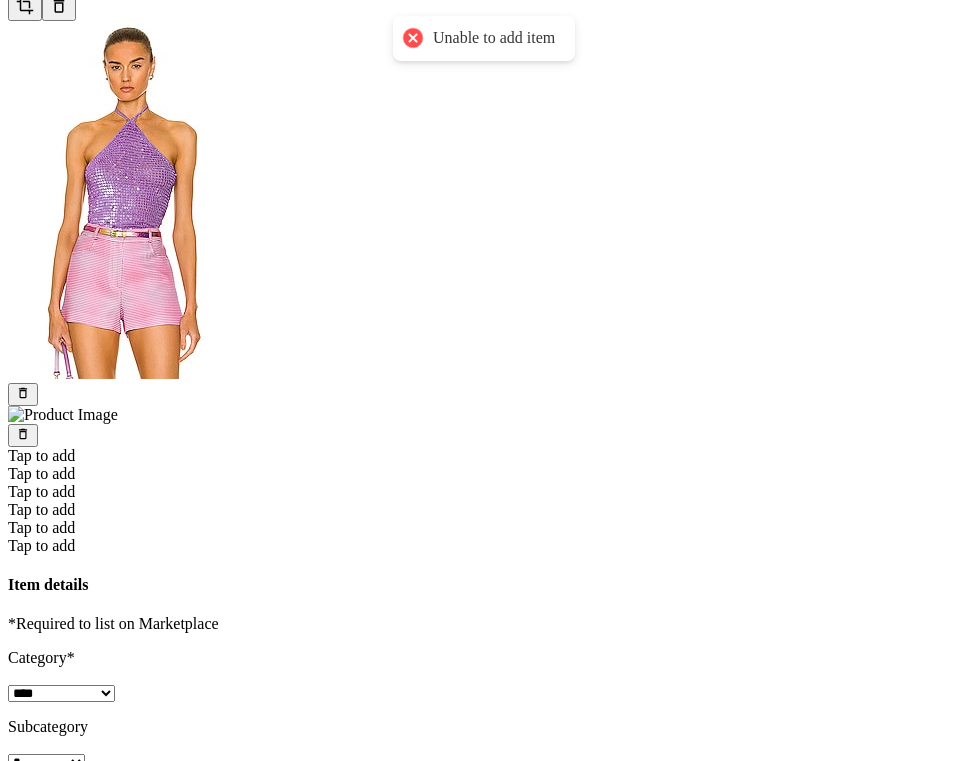 scroll, scrollTop: 0, scrollLeft: 0, axis: both 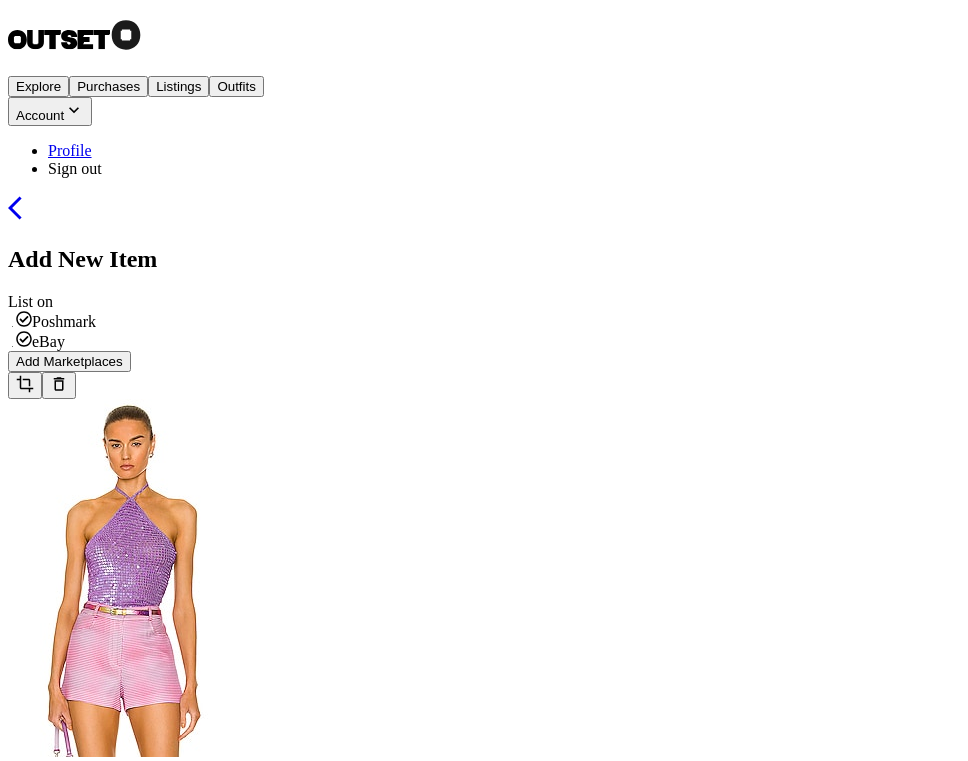 click at bounding box center (23, 770) 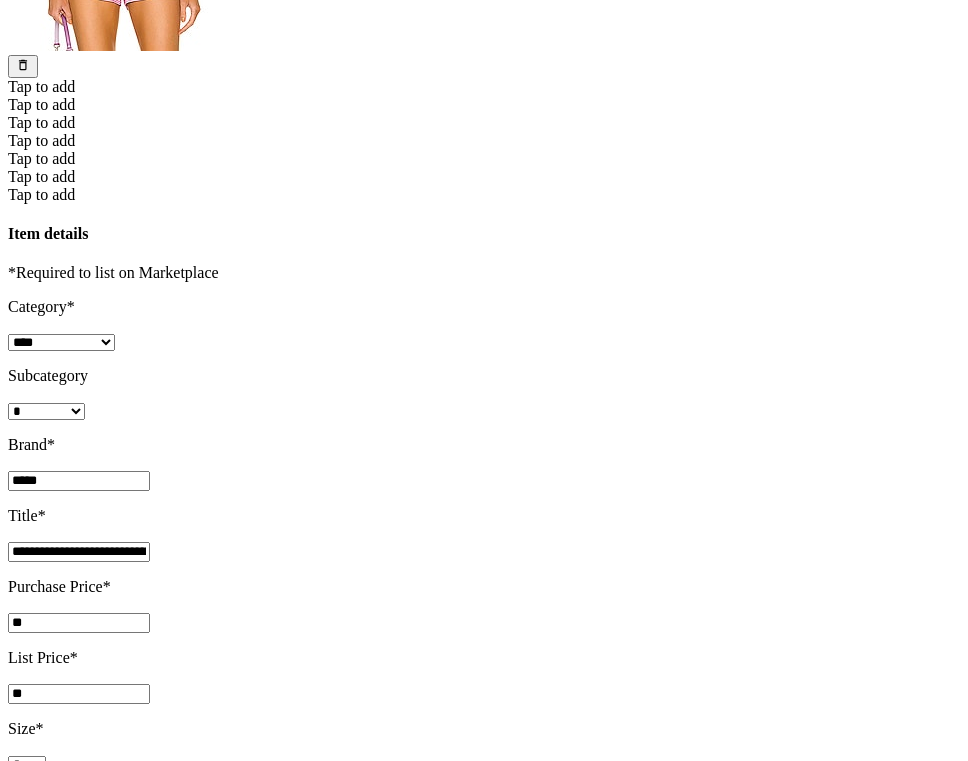 scroll, scrollTop: 778, scrollLeft: 0, axis: vertical 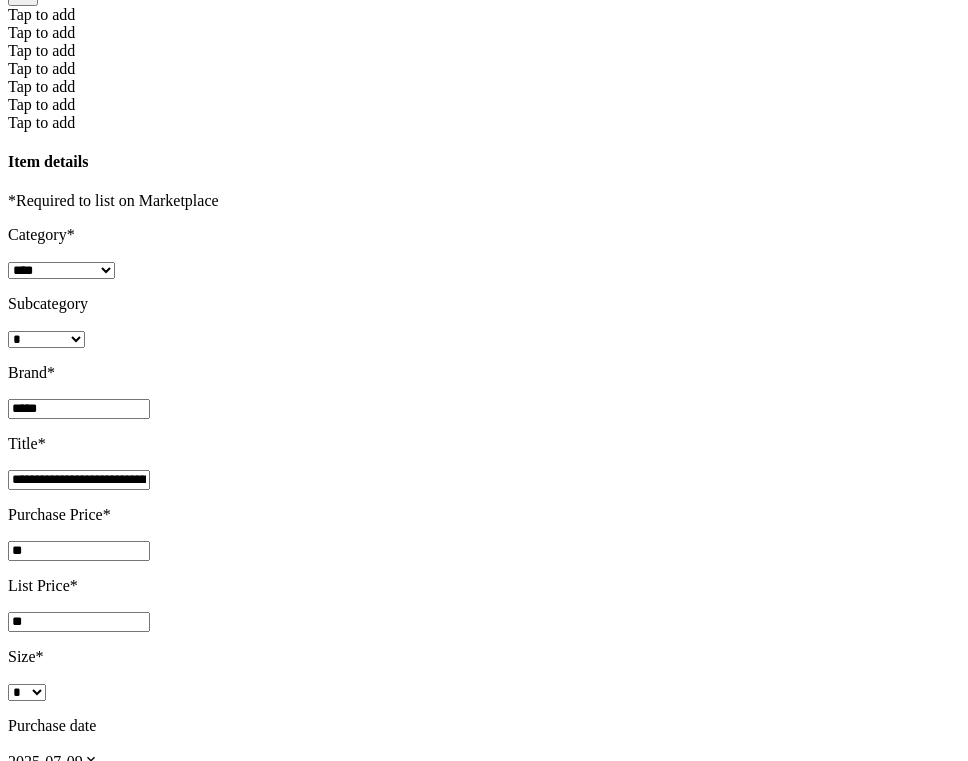 click on "Save" at bounding box center (98, 1155) 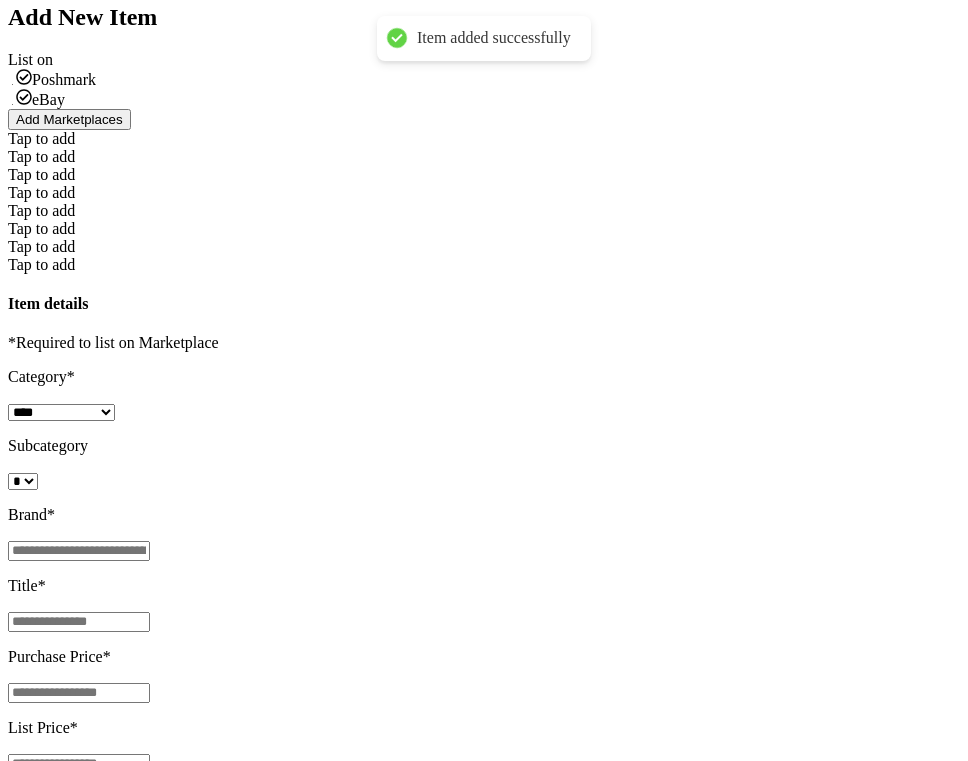 scroll, scrollTop: 0, scrollLeft: 0, axis: both 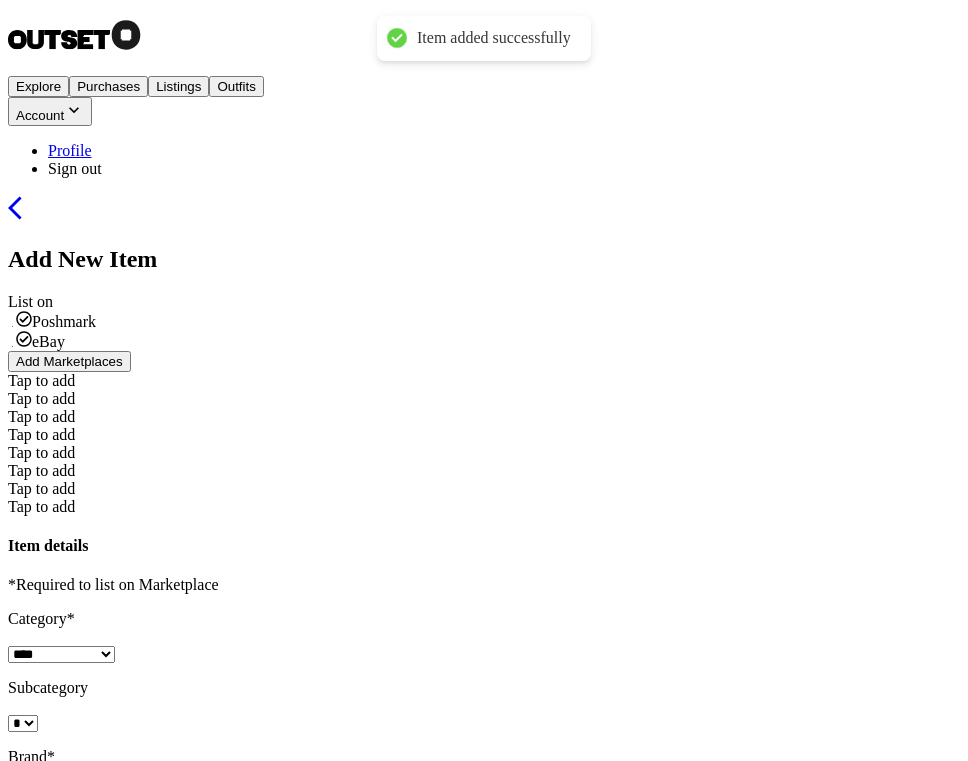 click on "Purchases" at bounding box center (108, 86) 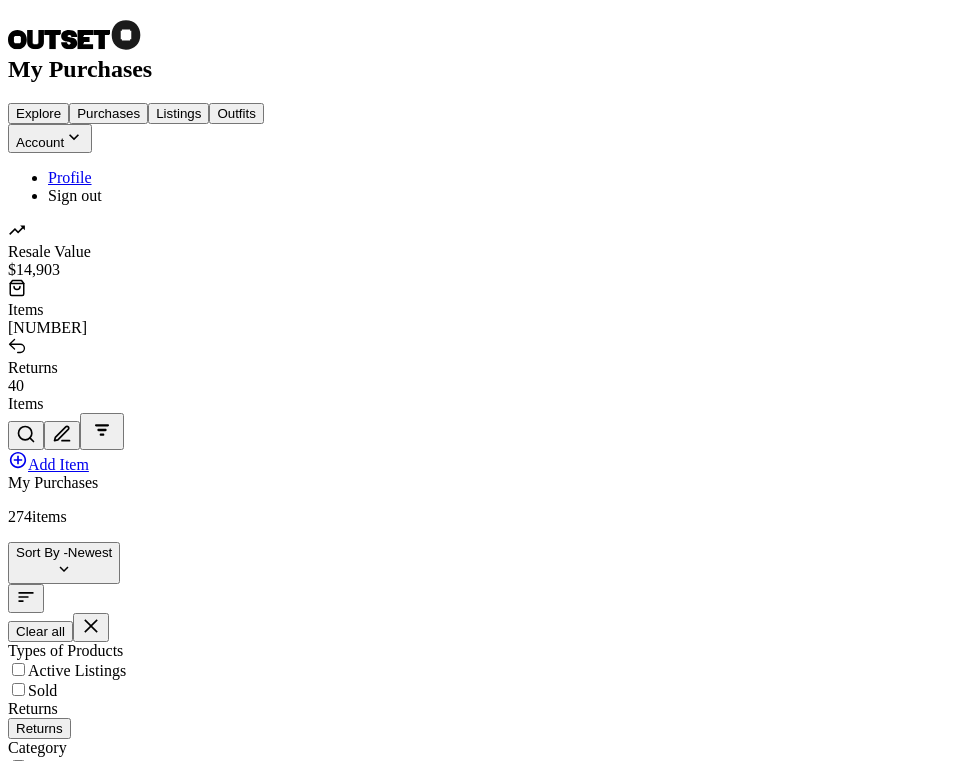 click on "Quick List" at bounding box center [58, 1763] 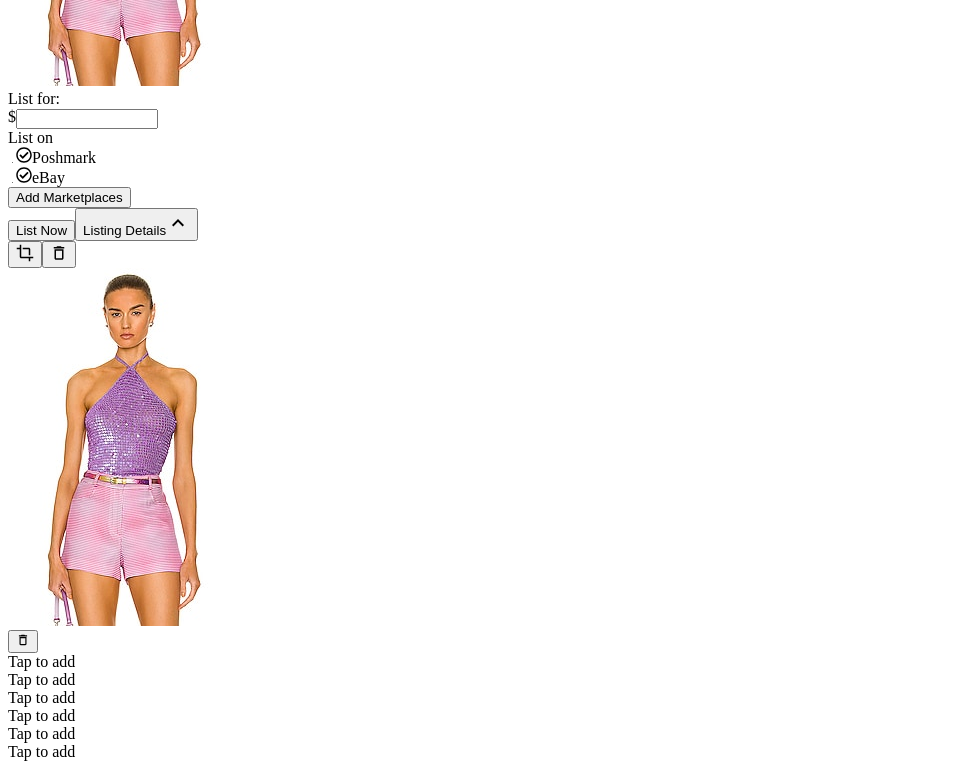 scroll, scrollTop: 0, scrollLeft: 0, axis: both 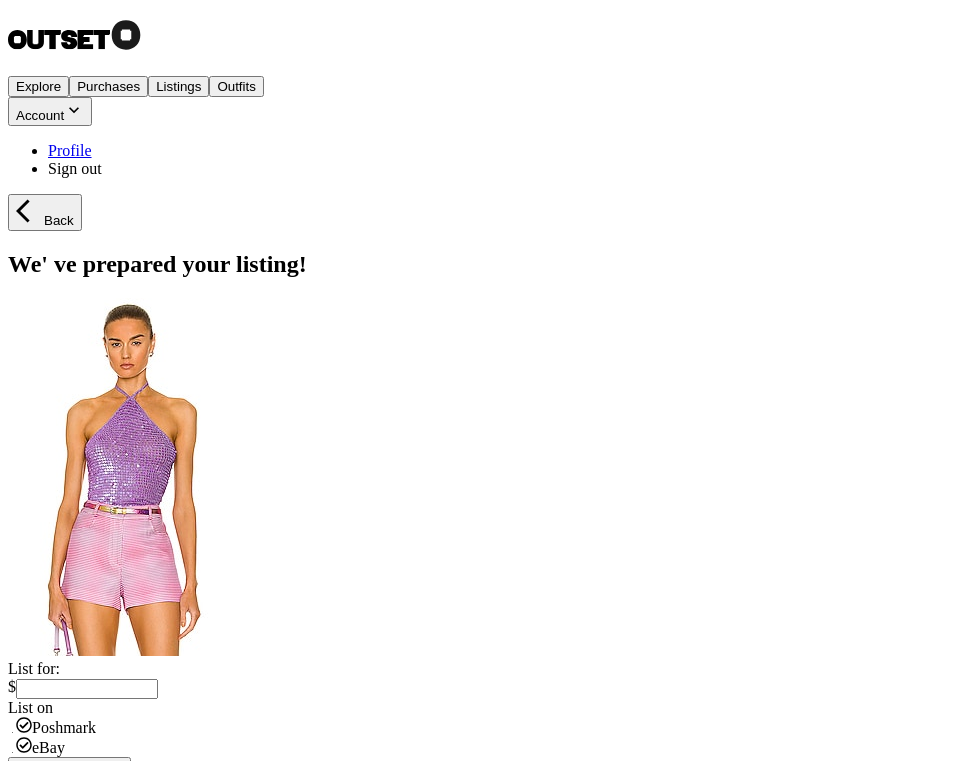 click on "List Now" at bounding box center (41, 800) 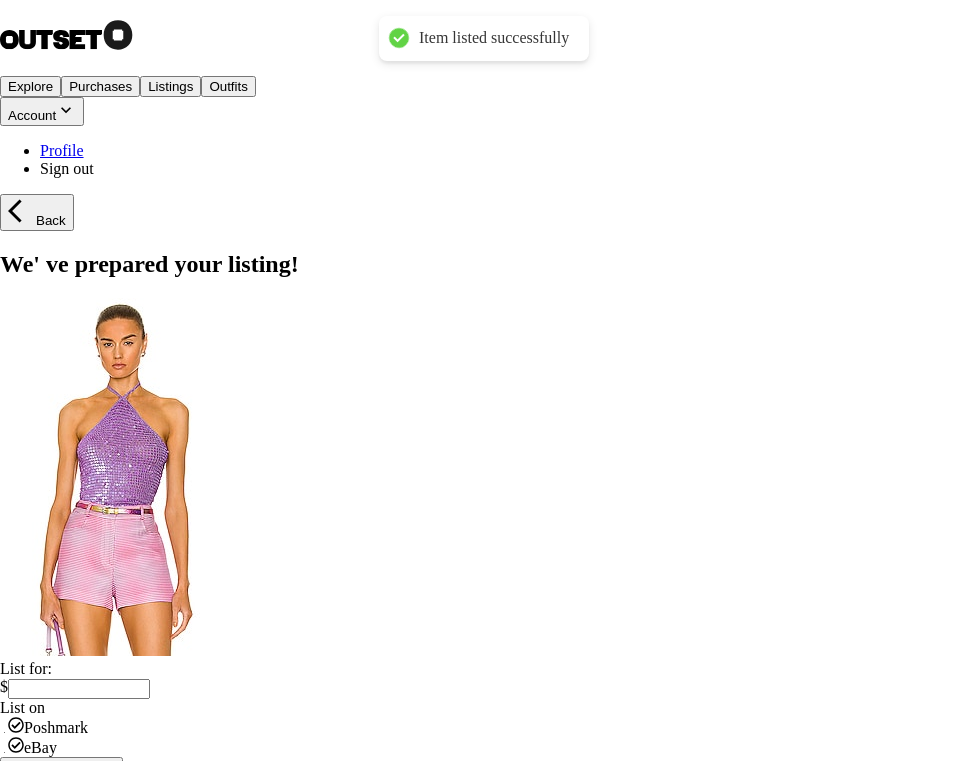 type 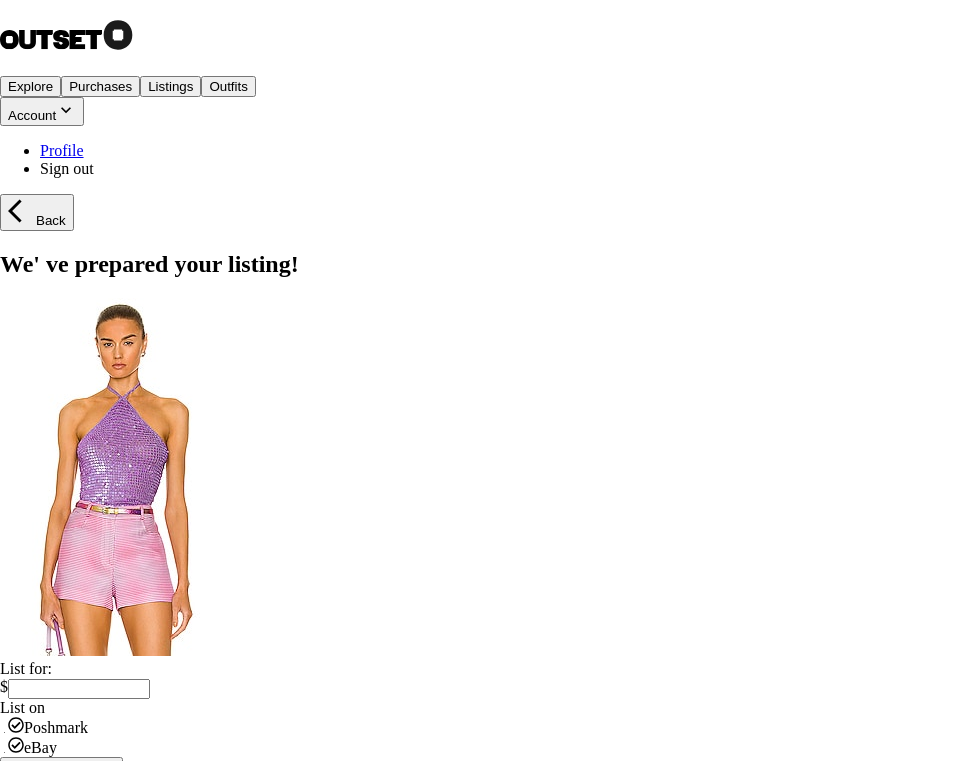 click at bounding box center (14, 2884) 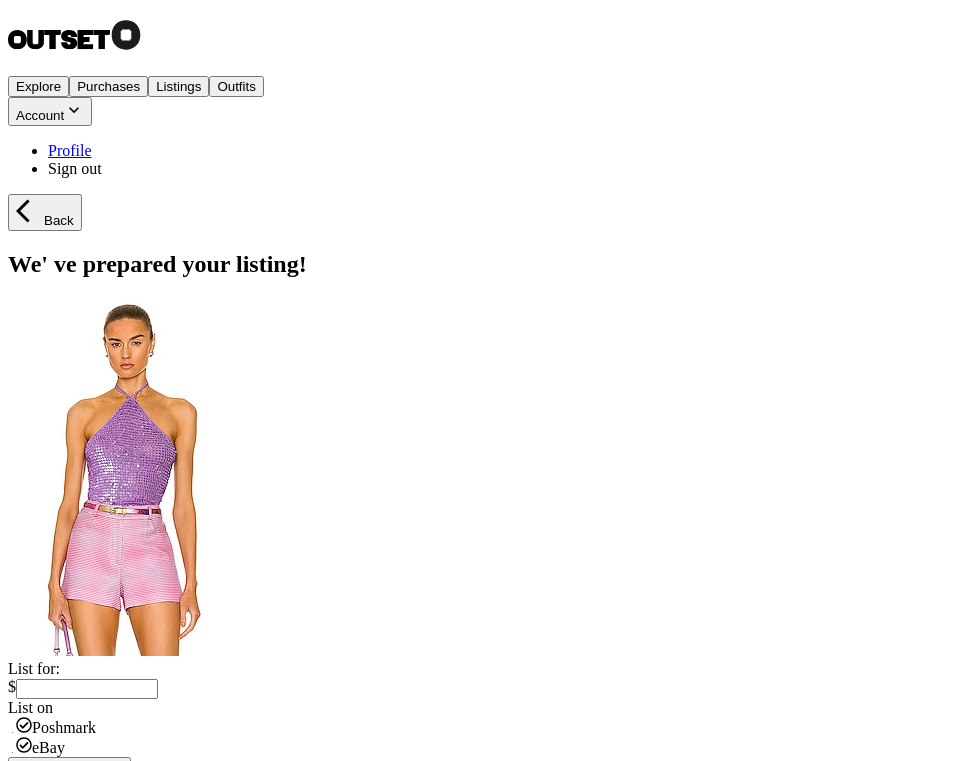 click on "Listings" at bounding box center [178, 86] 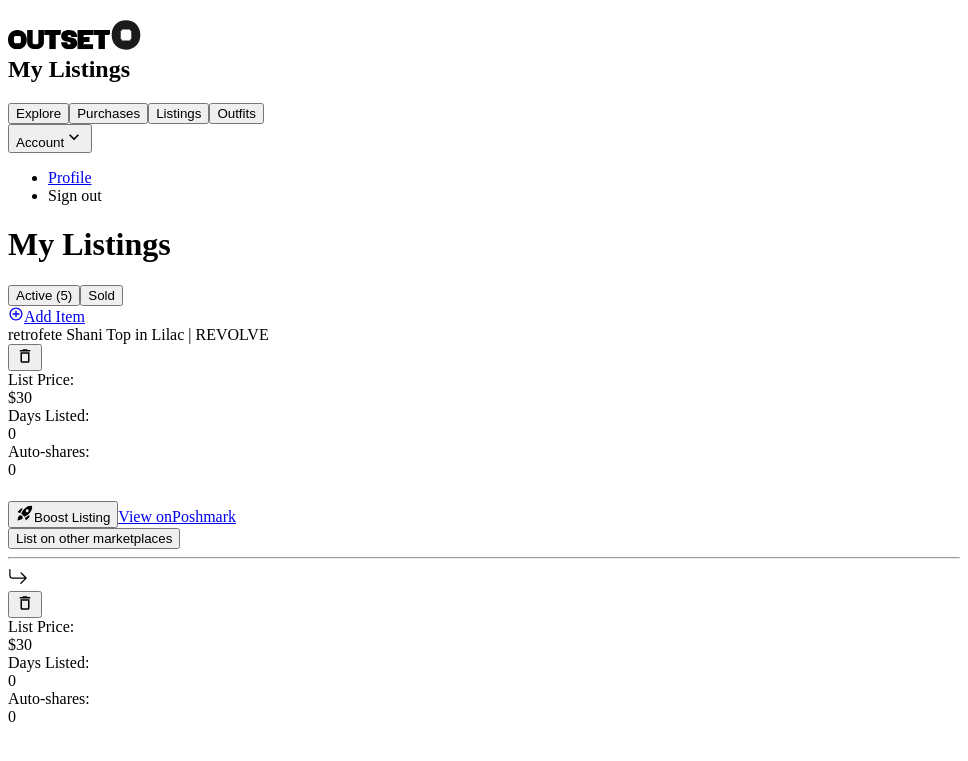 scroll, scrollTop: 714, scrollLeft: 0, axis: vertical 